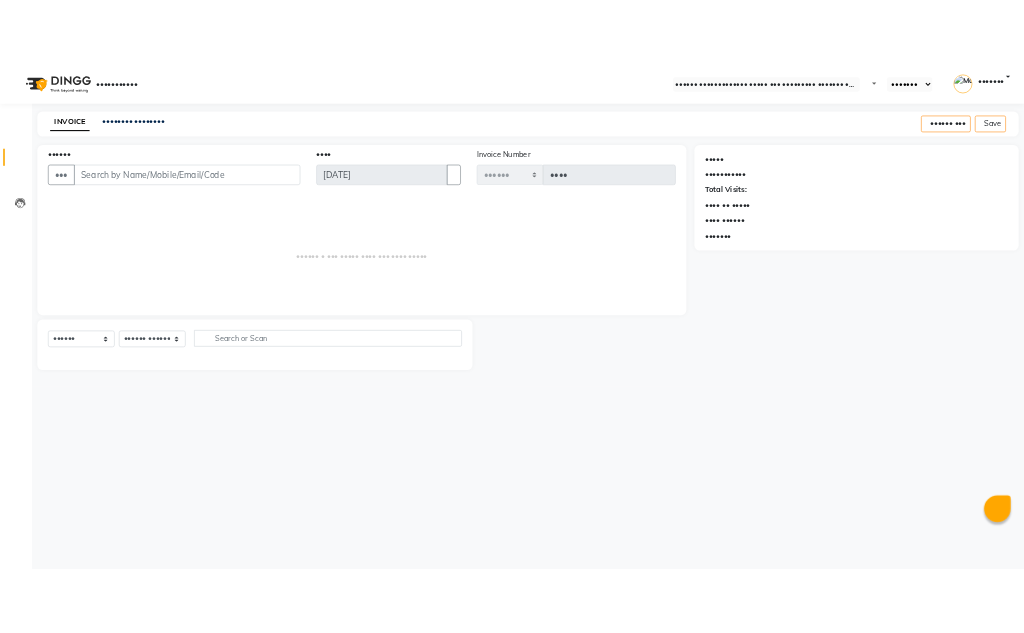 scroll, scrollTop: 0, scrollLeft: 0, axis: both 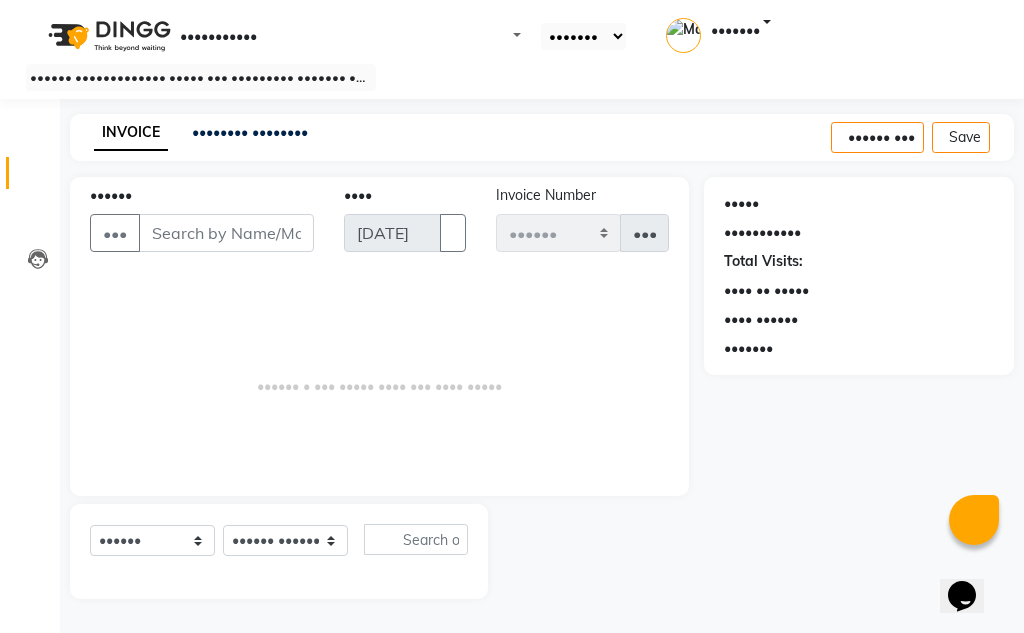 drag, startPoint x: 987, startPoint y: 451, endPoint x: 979, endPoint y: 441, distance: 12.806249 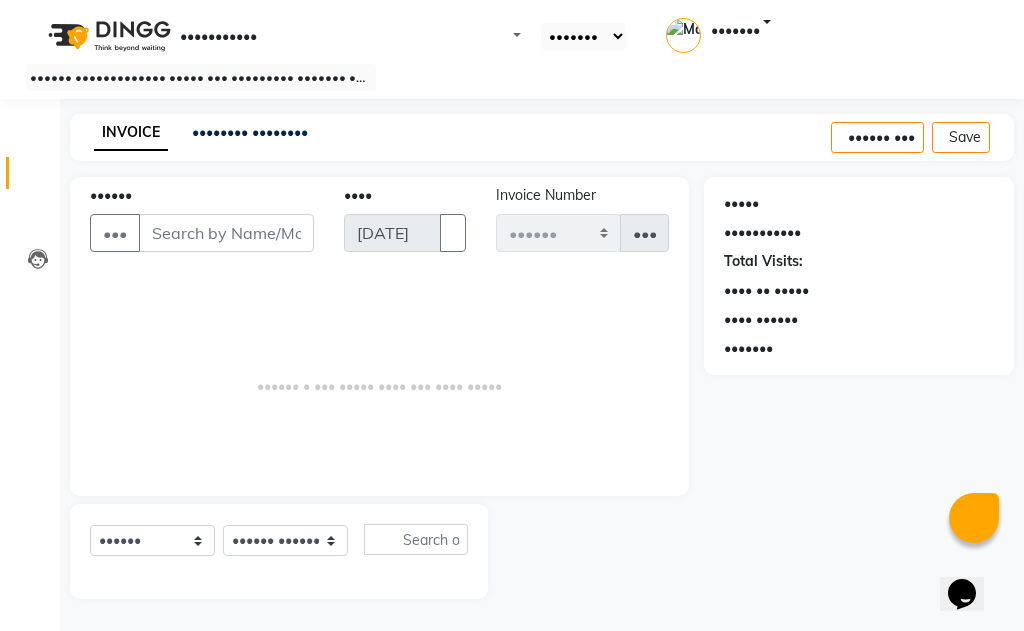drag, startPoint x: 979, startPoint y: 441, endPoint x: 969, endPoint y: 433, distance: 12.806249 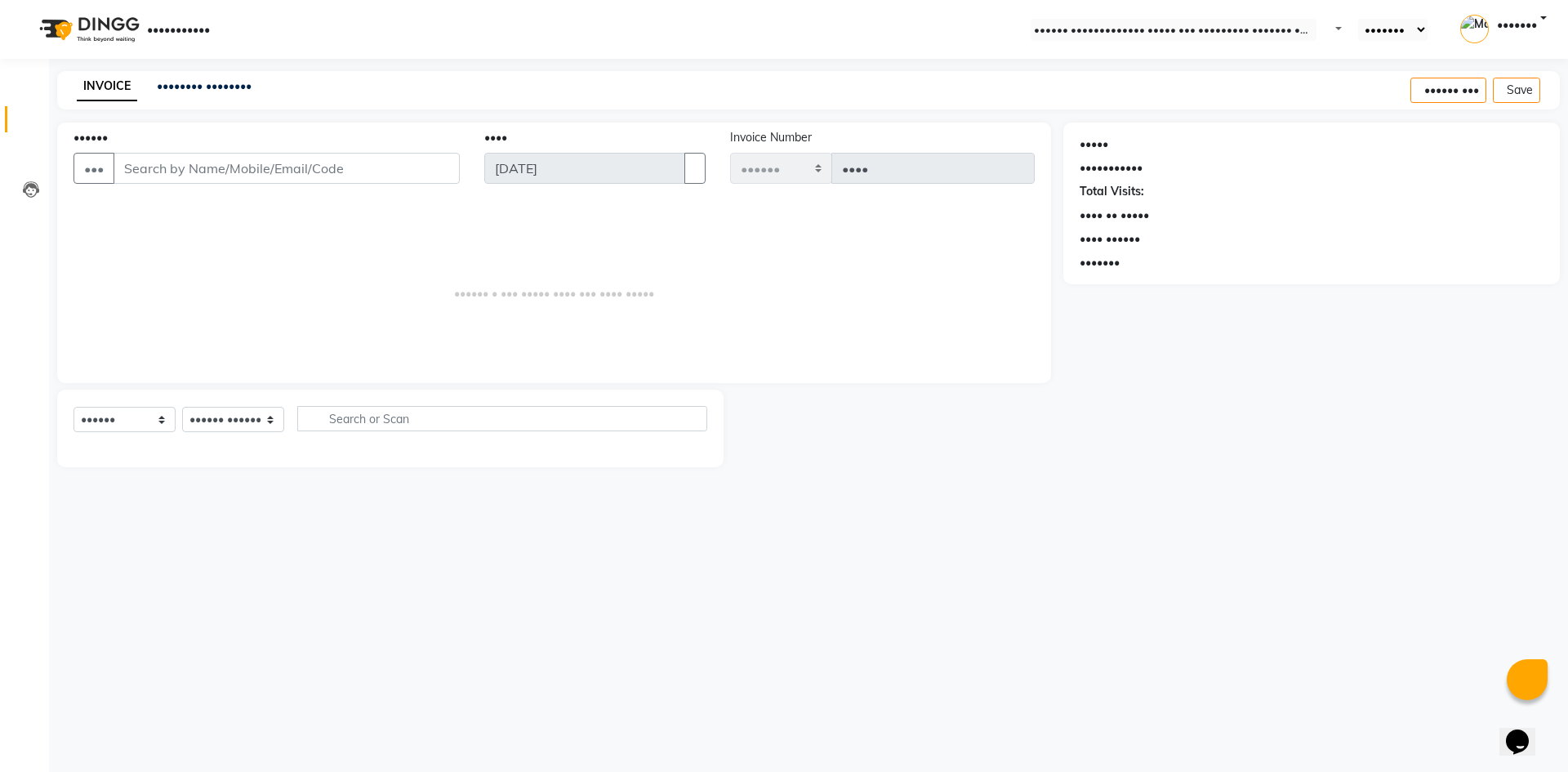 drag, startPoint x: 760, startPoint y: 310, endPoint x: 912, endPoint y: 274, distance: 156.20499 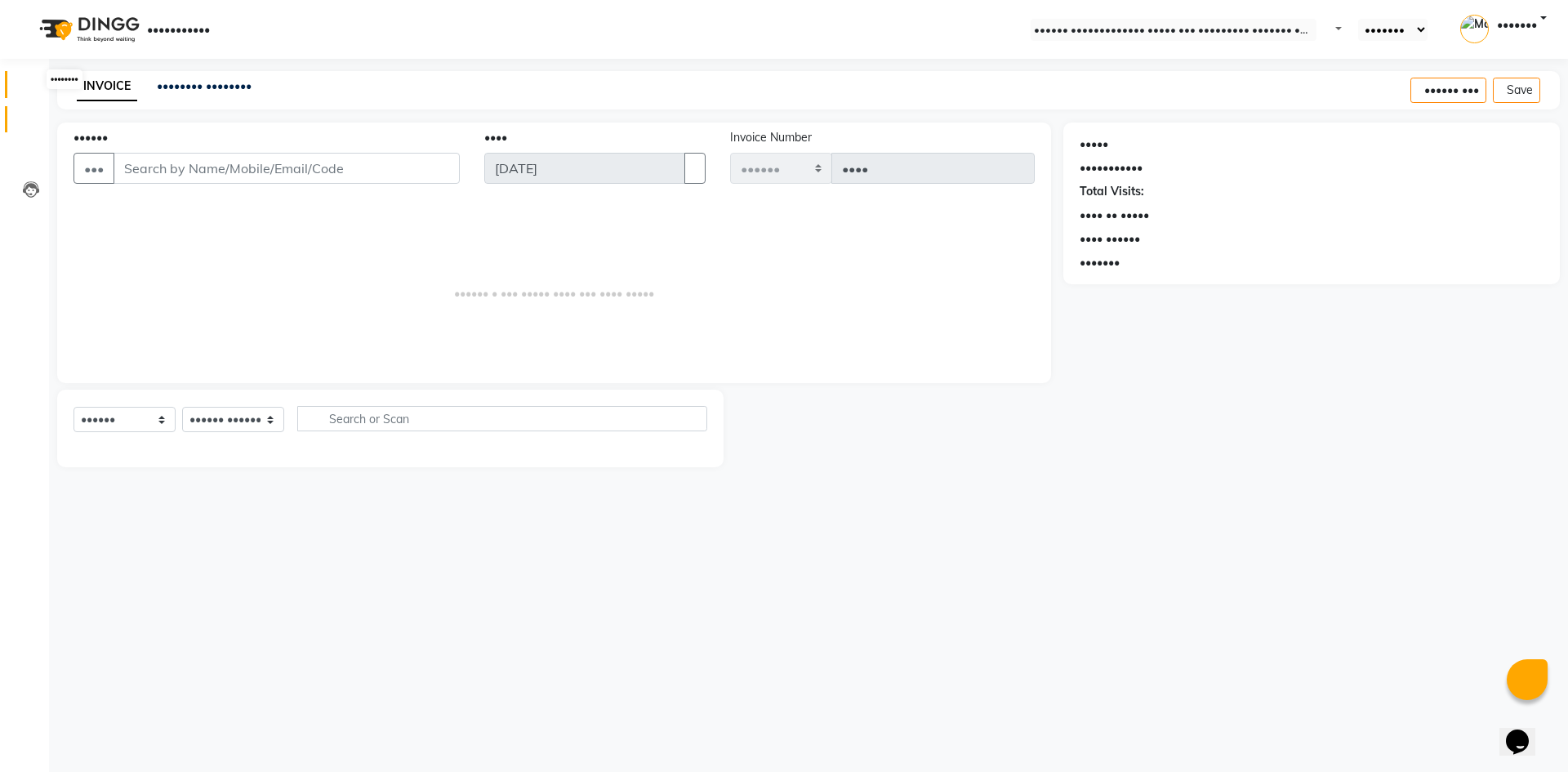 click at bounding box center [30, 88] 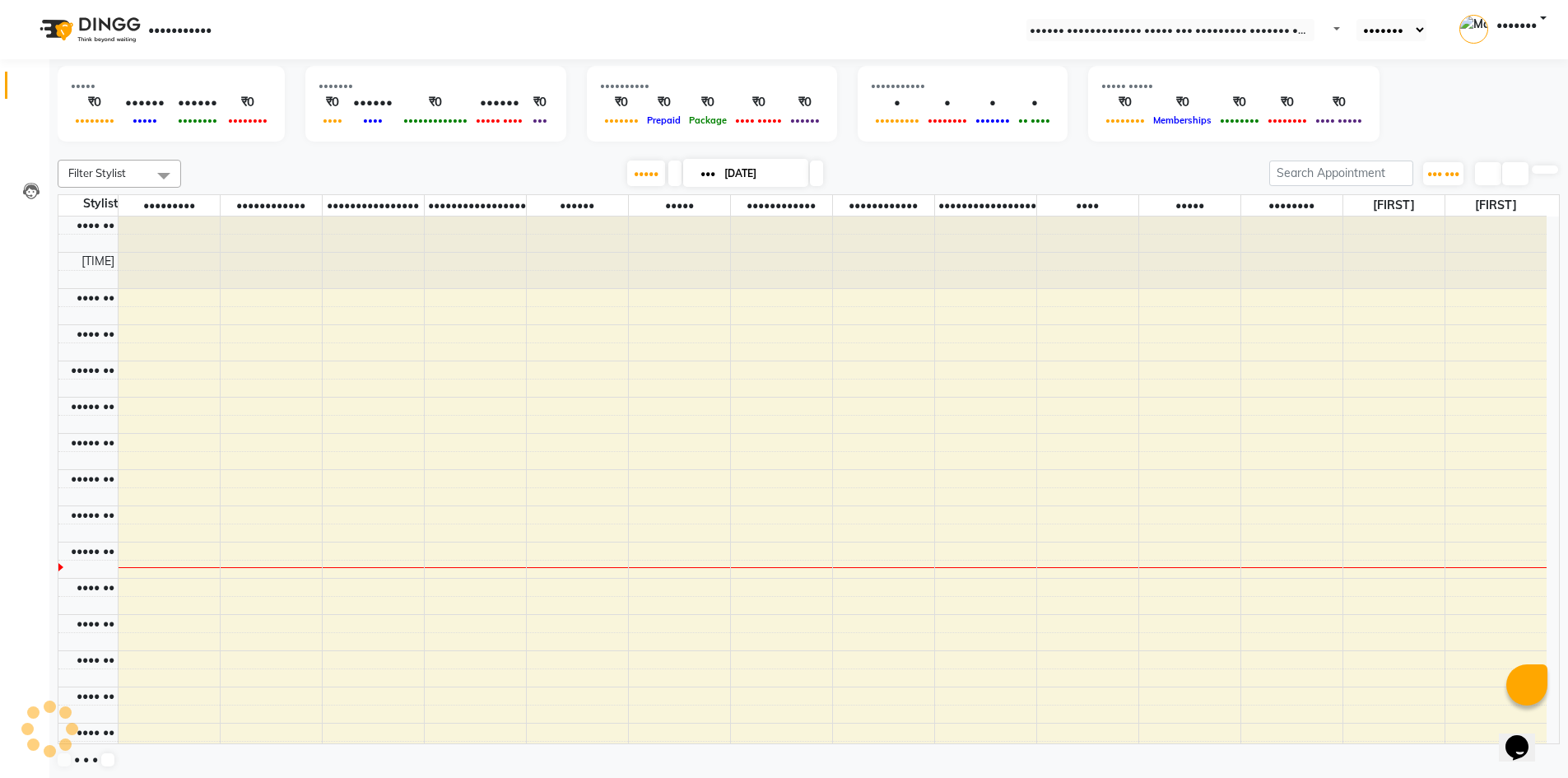 scroll, scrollTop: 0, scrollLeft: 0, axis: both 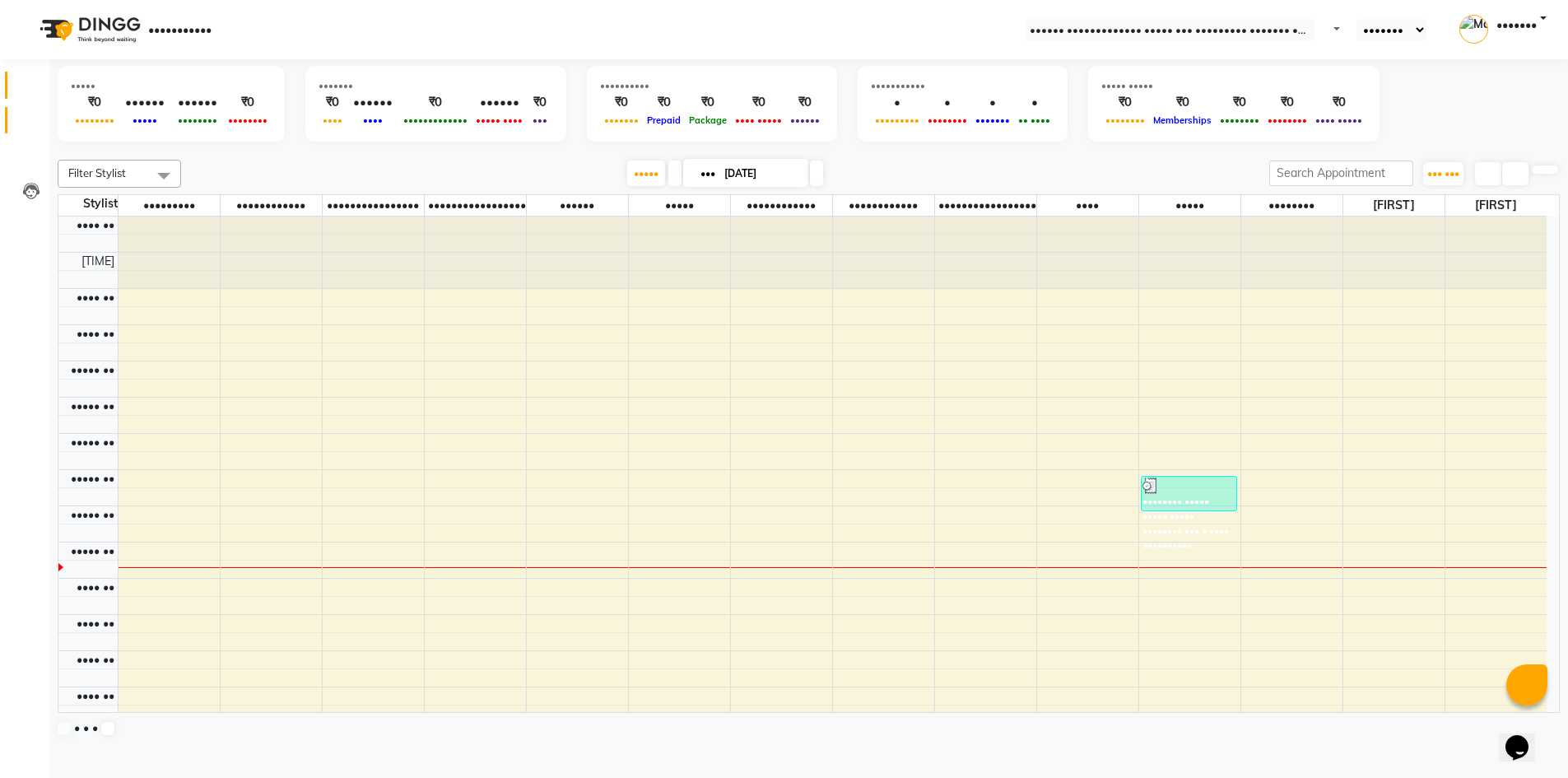 click on "•••••••" at bounding box center (25, 120) 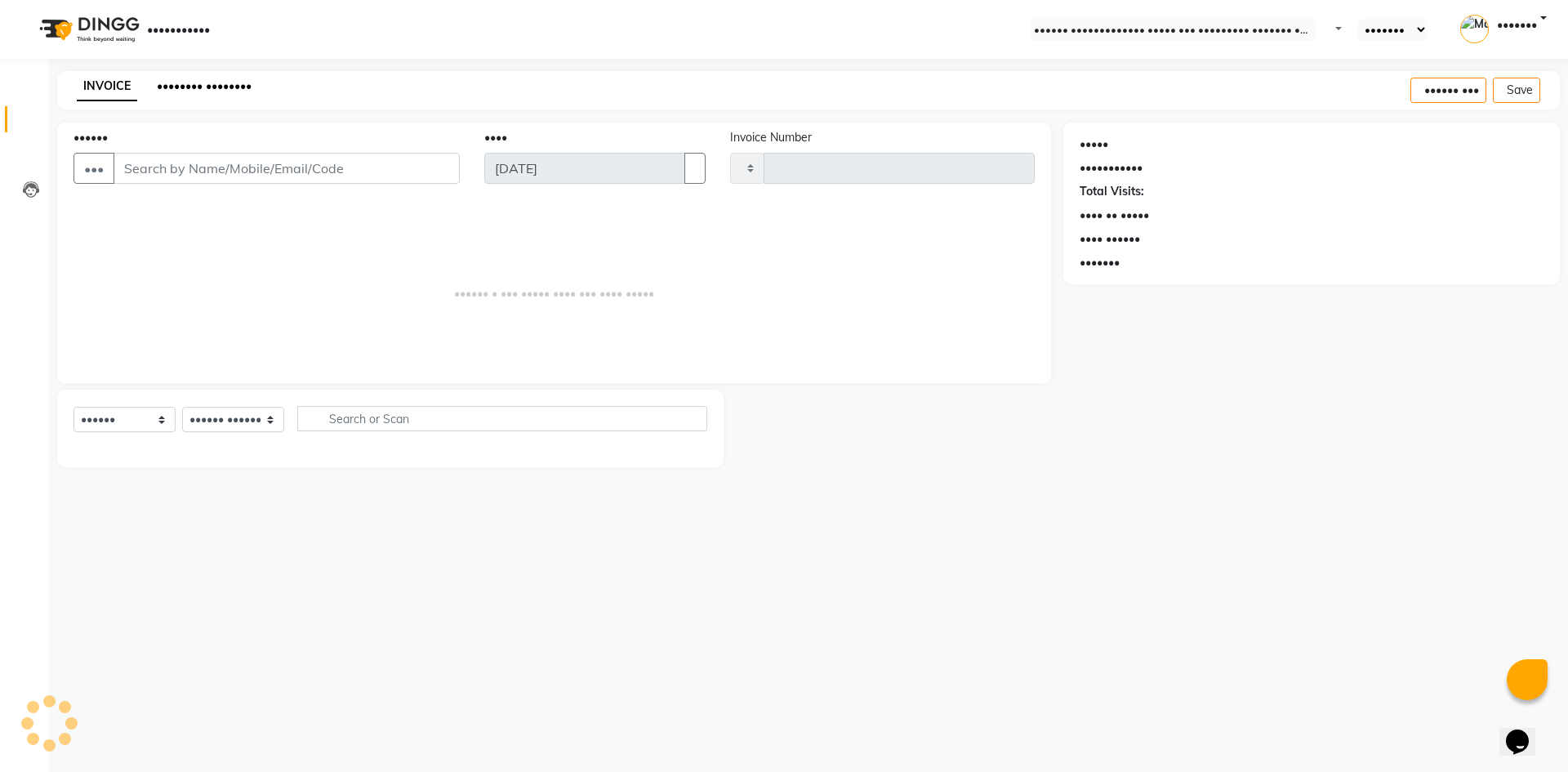click on "•••••••• ••••••••" at bounding box center (204, 86) 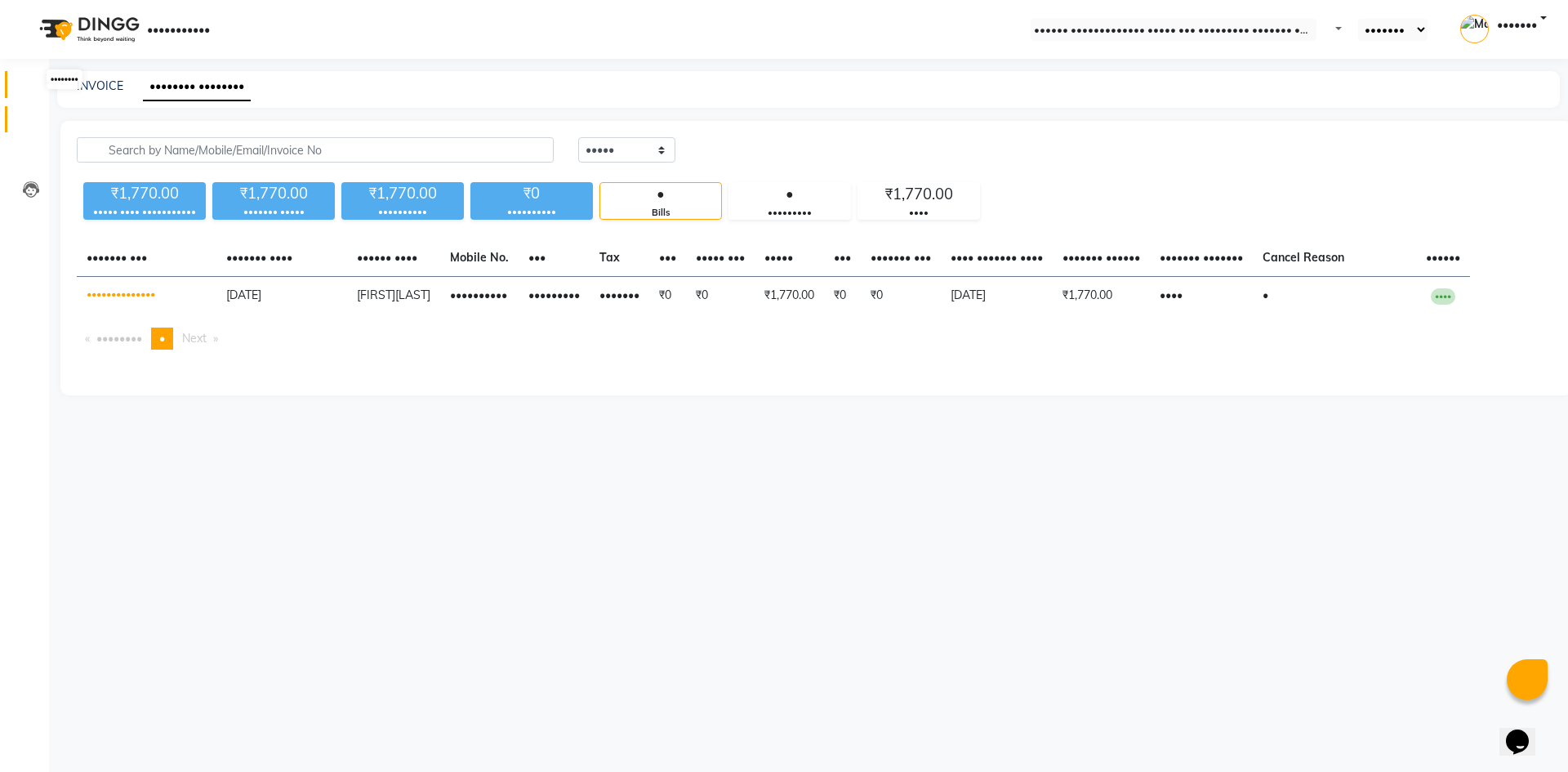 click at bounding box center (31, 88) 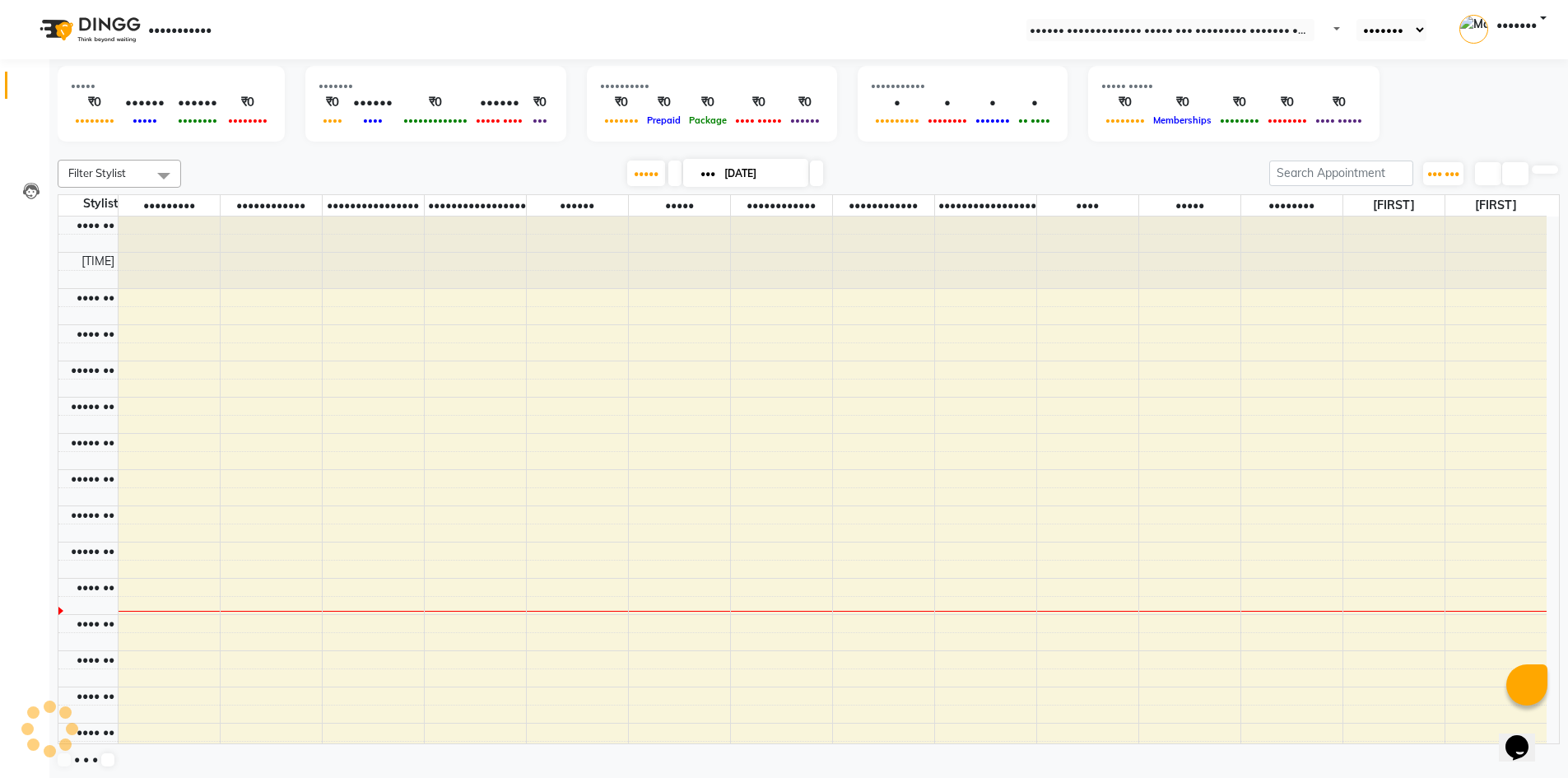 scroll, scrollTop: 0, scrollLeft: 0, axis: both 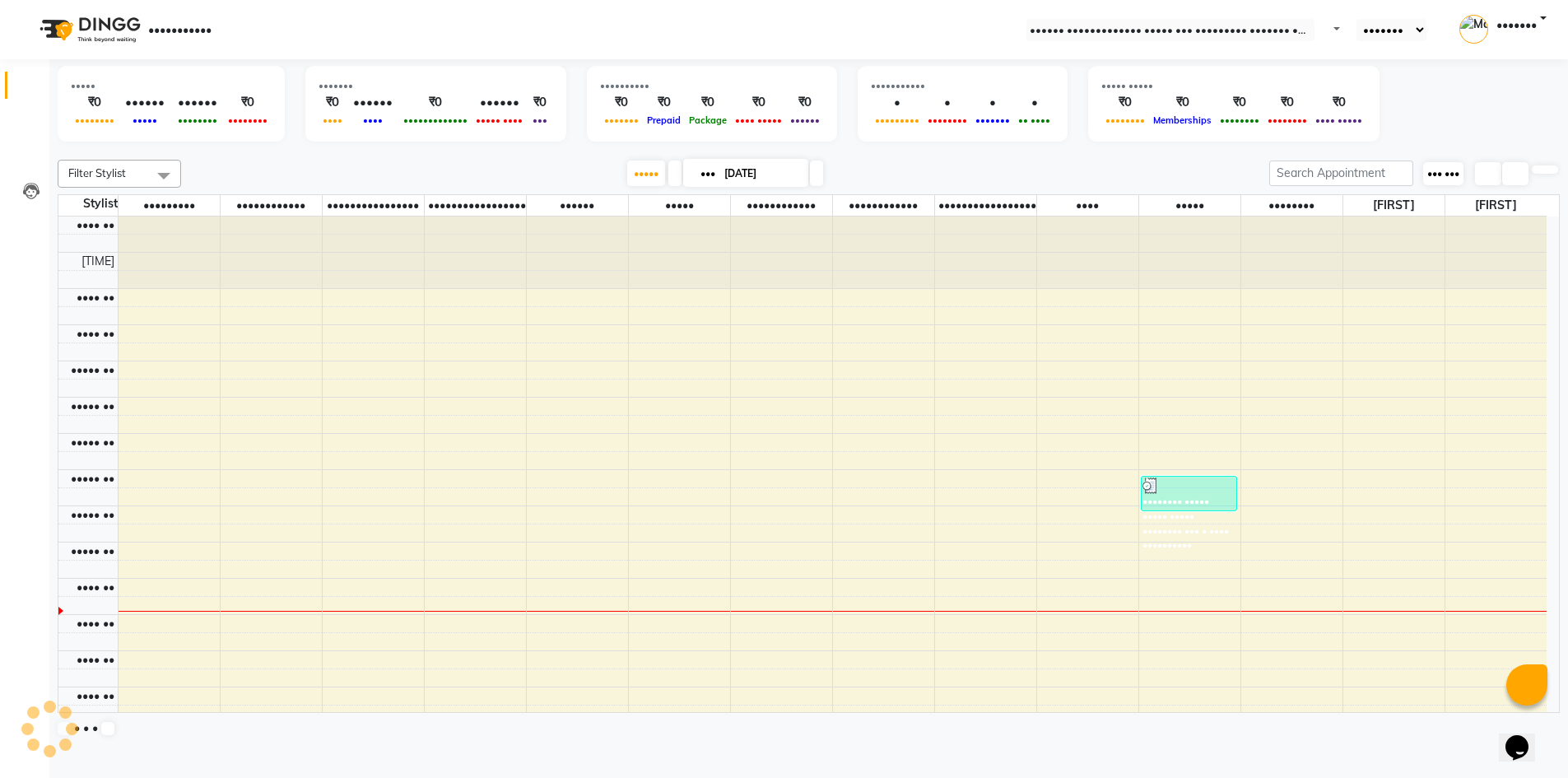 click on "••• •••" at bounding box center [1443, 173] 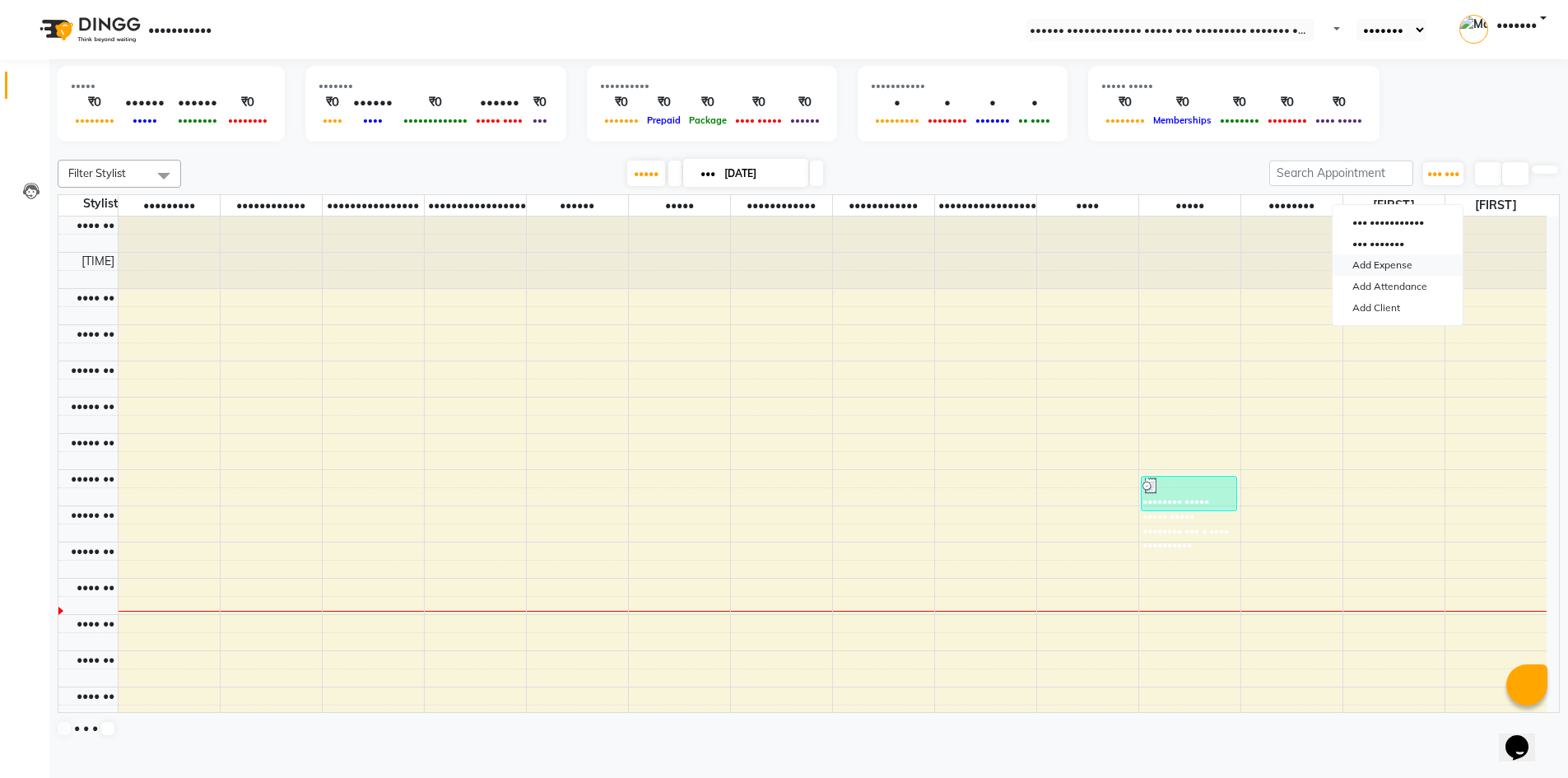click on "Add Expense" at bounding box center (1398, 265) 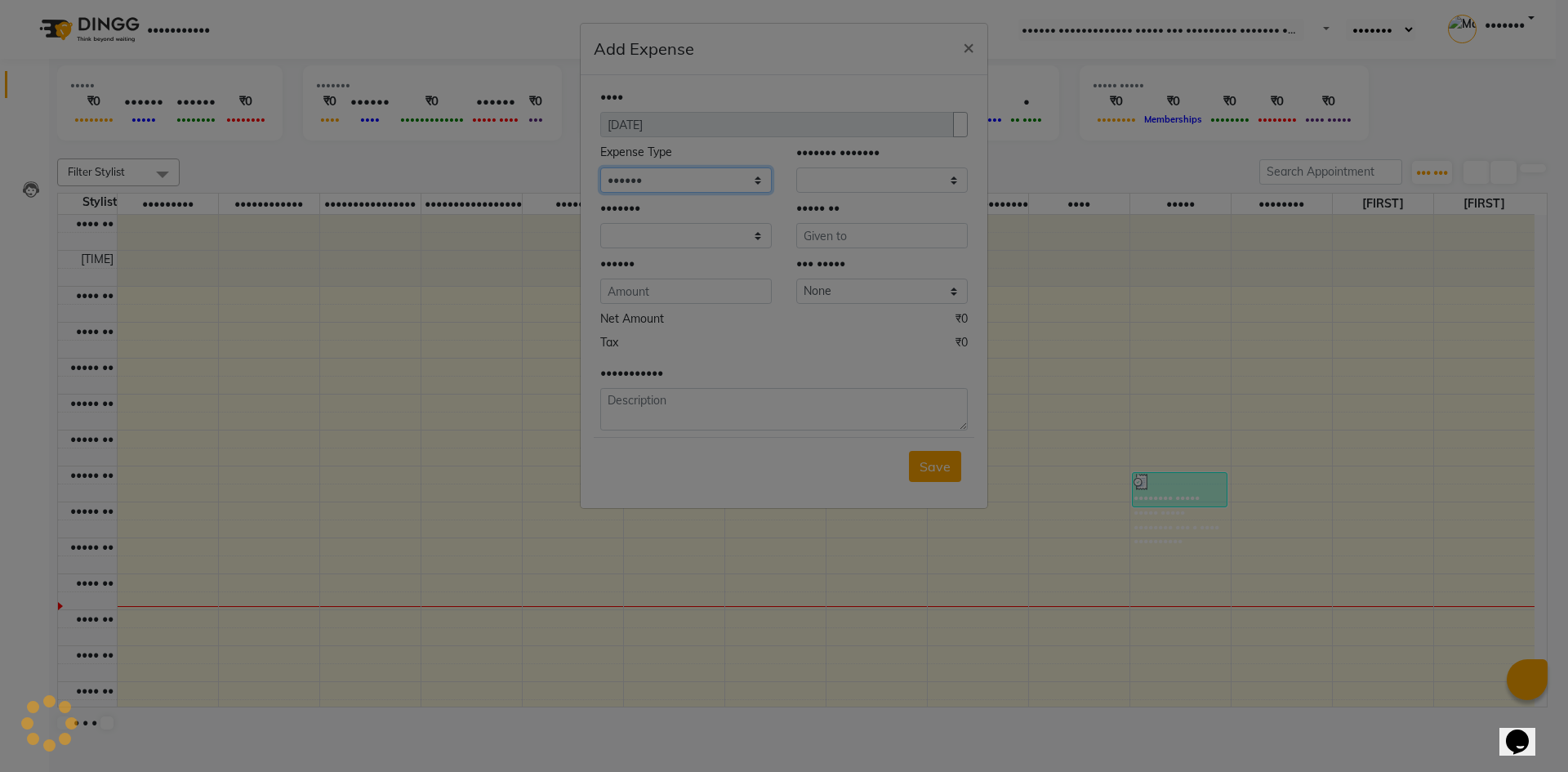 click on "•••••• •••• ••••••• ••••• •••••• ••••••• •••• •••••••• ••••••••••• •••••• ••••••••••• •••••• ••••••• ••••••• •••• •••••• ••••••••••••• •••••••• ••••••• ••••••• ••• ••••••• ••••••• ••••••••• •••• ••••••••••••• •••••• •••••••• ••••••• ••••••• •••••• •••••• •••••• ••••••• •••••• ••••••• •••• •••••••••• •••••••• ••• •••••••••• ••••••• ••••••••• •••••••• ••••••••••• •••••• ••• ••••••••••• •••••• •••••• ••••••• ••••••• ••••••••• ••••• ••••••••••• ••••• ••••••• ••• ••• •••••• •••• ••• ••• •••••• •••••••••• ••• •••••••••• ••••• ••• ••••• ••••• •••• ••••• •••••" at bounding box center (686, 180) 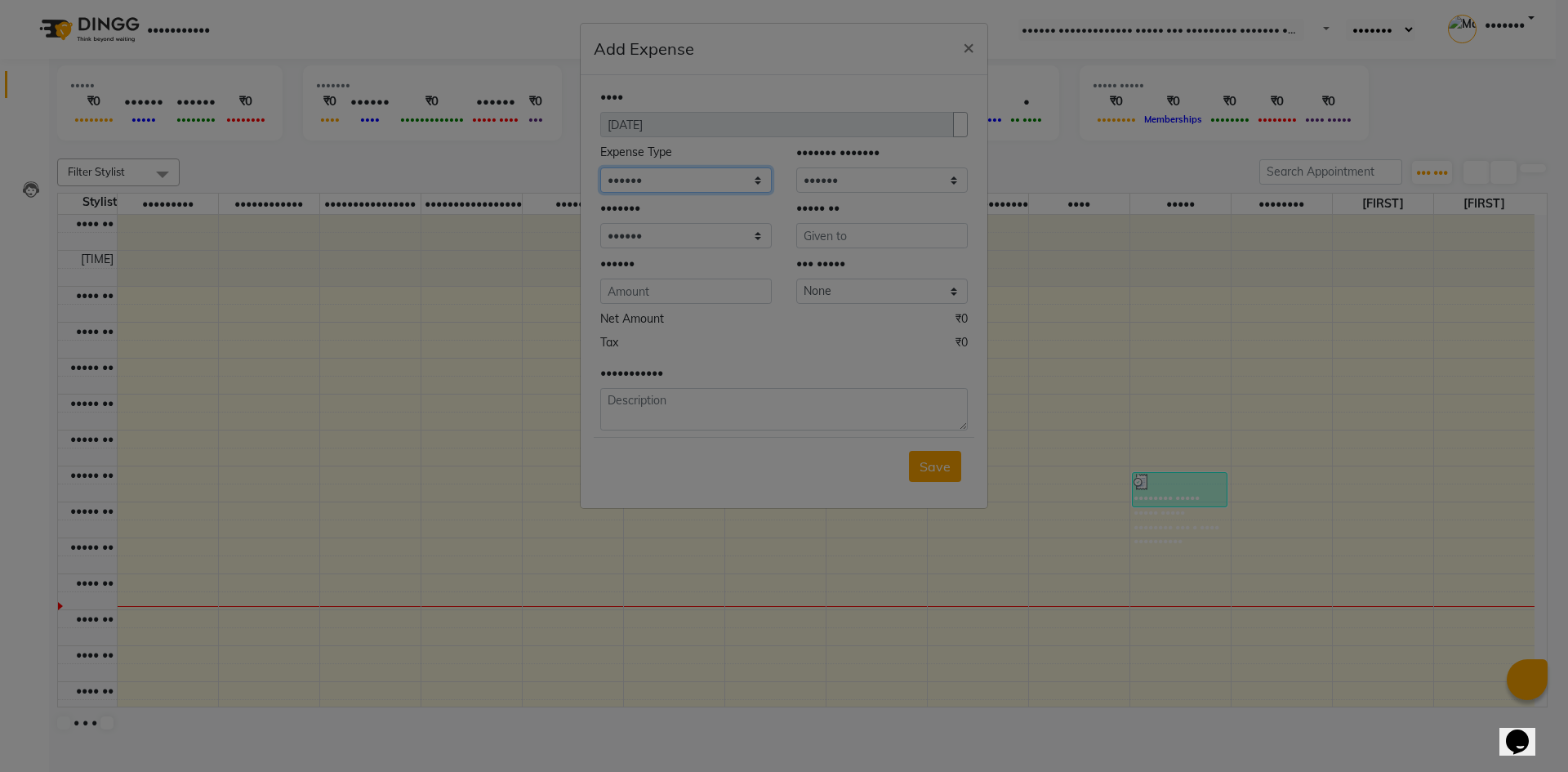select on "•••••" 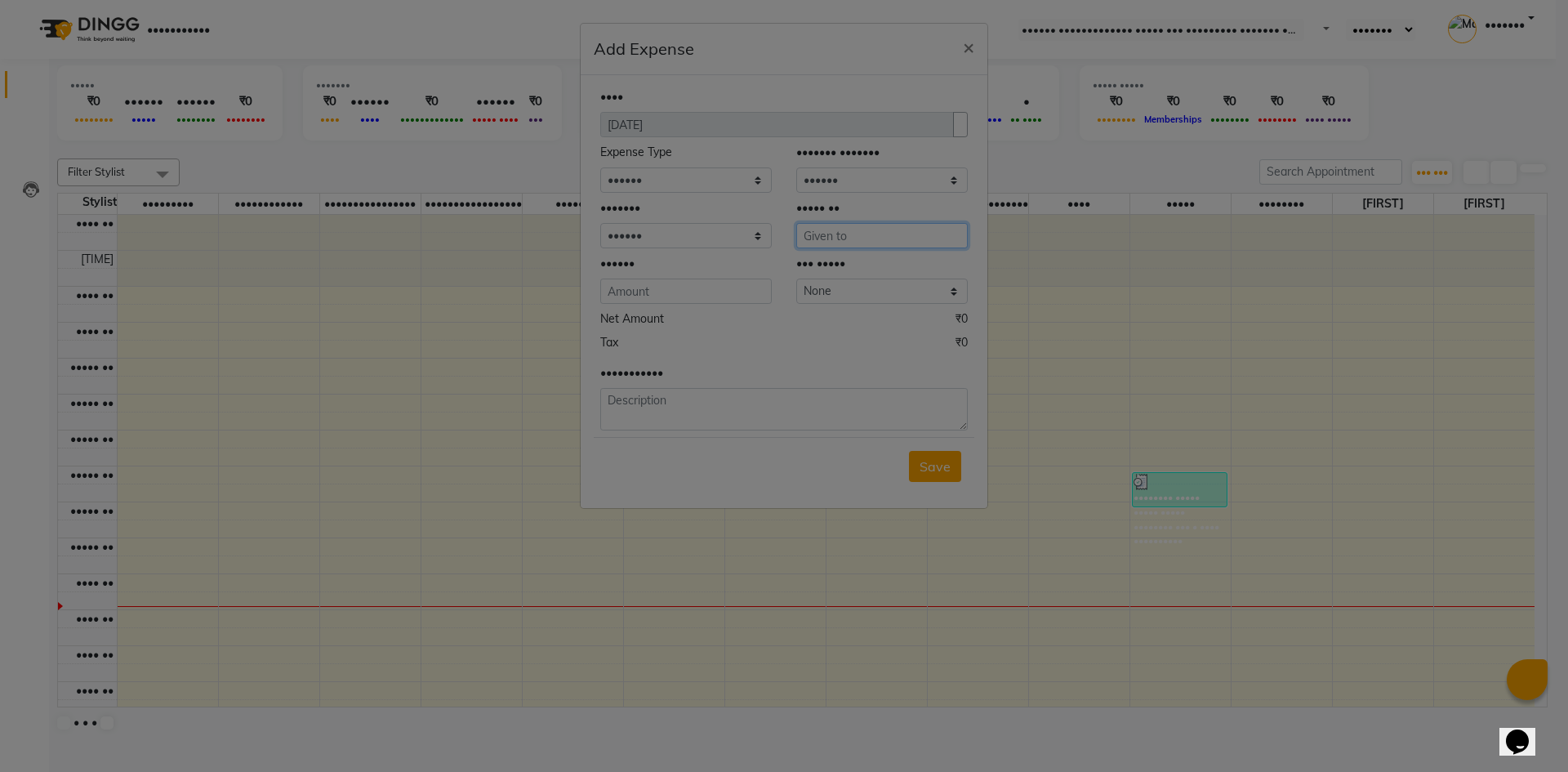 click at bounding box center (882, 235) 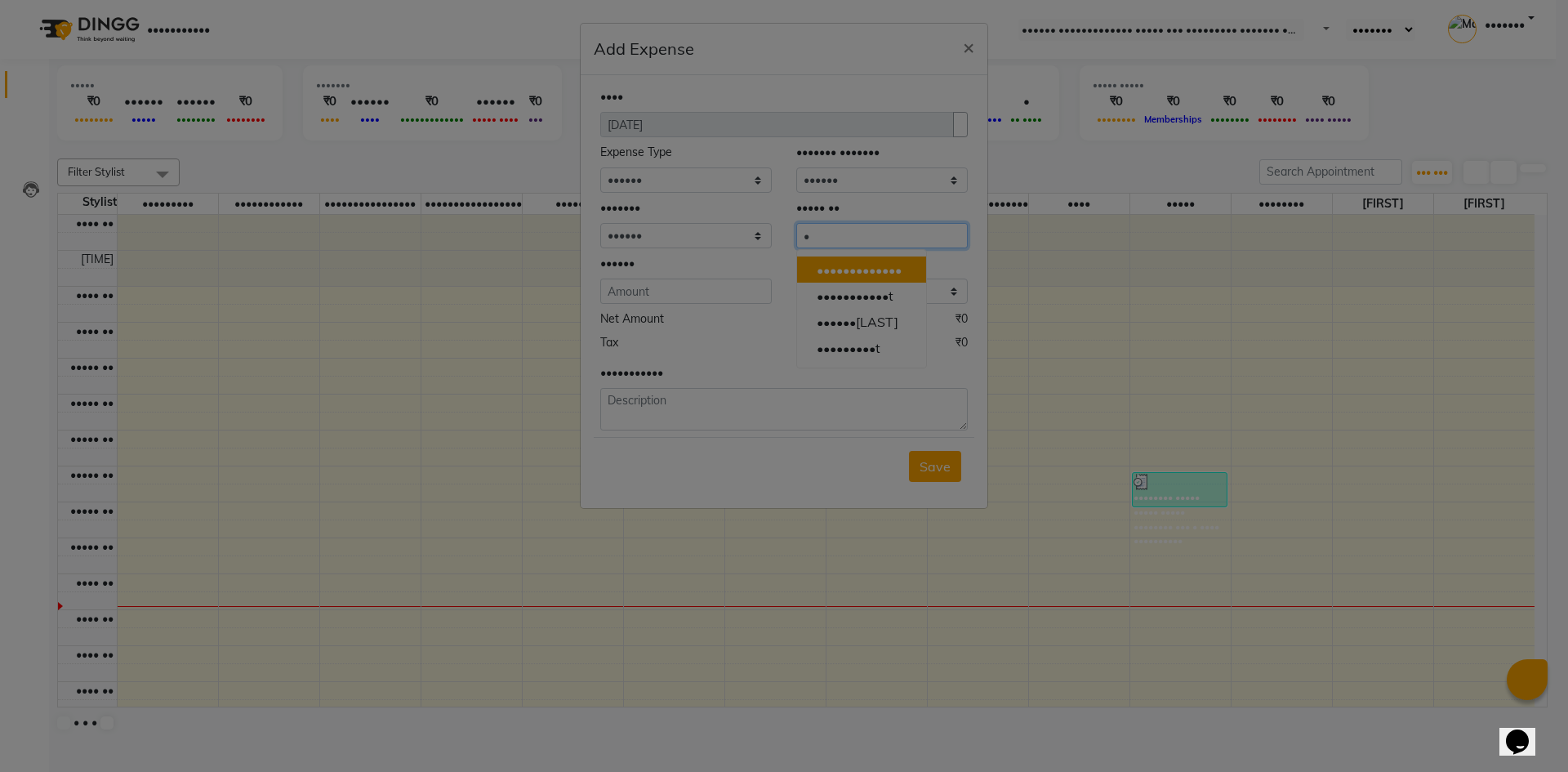 click on "• ••••••••••••" at bounding box center (859, 270) 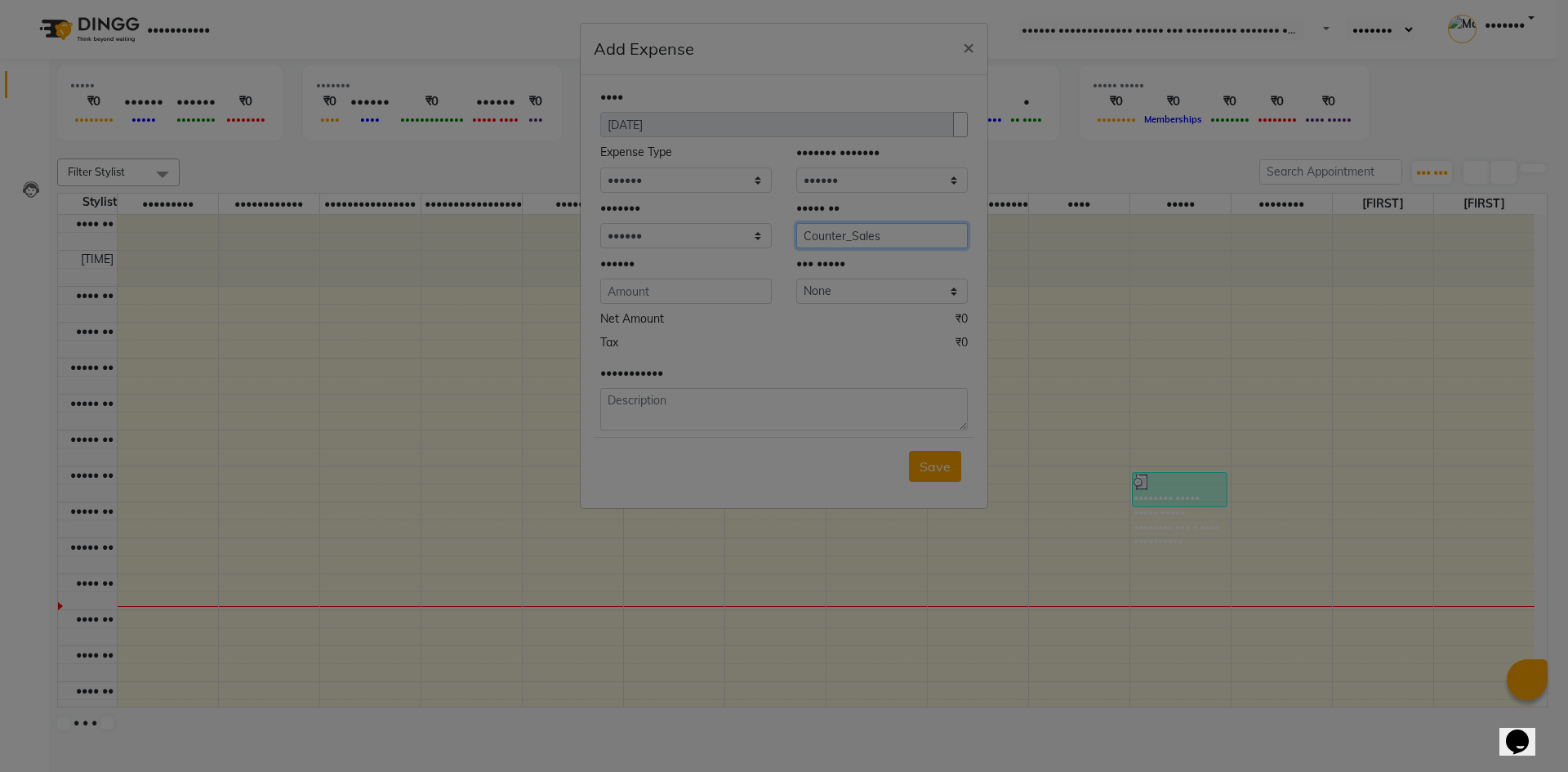 type on "Counter_Sales" 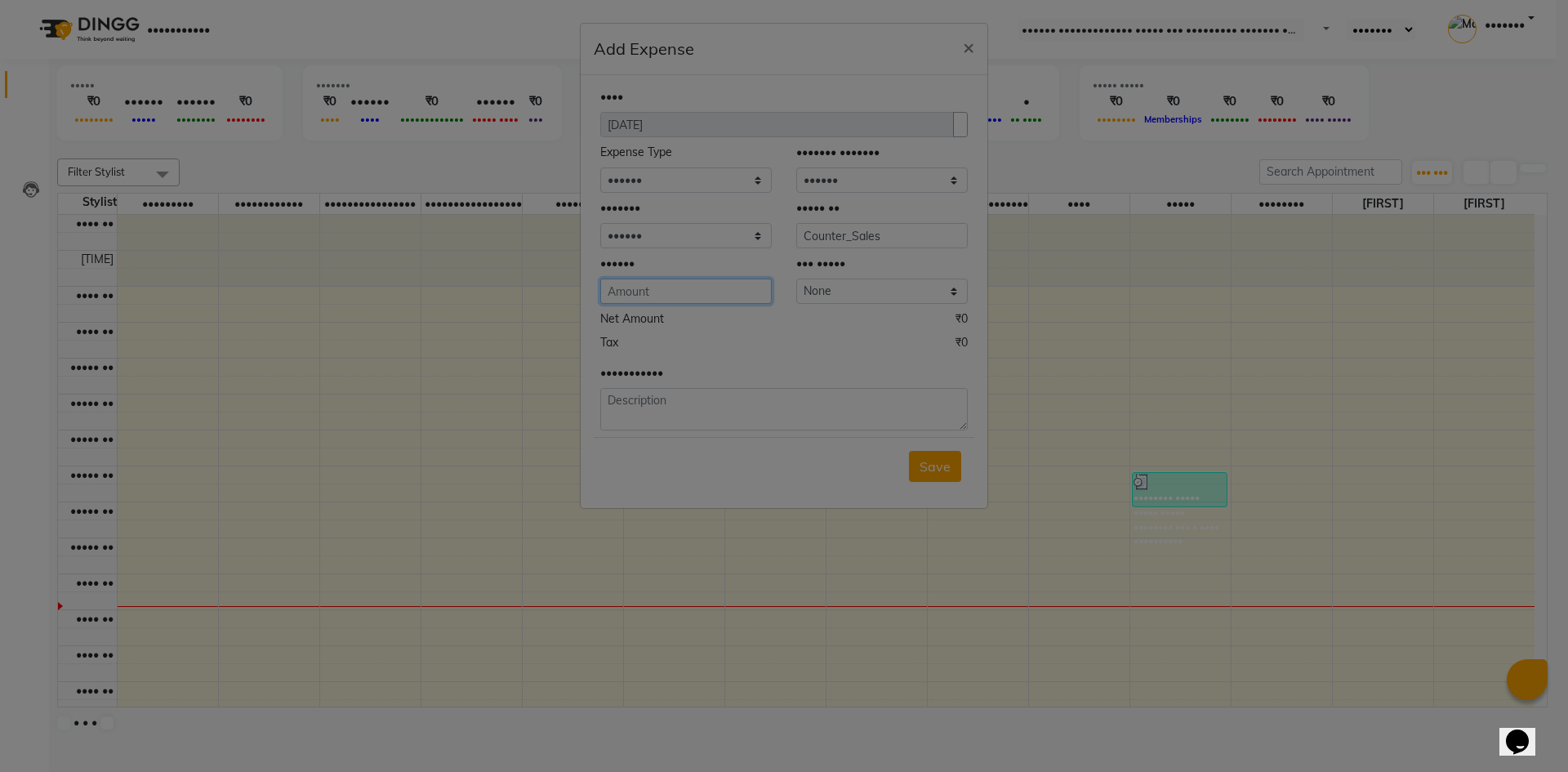 click at bounding box center (686, 291) 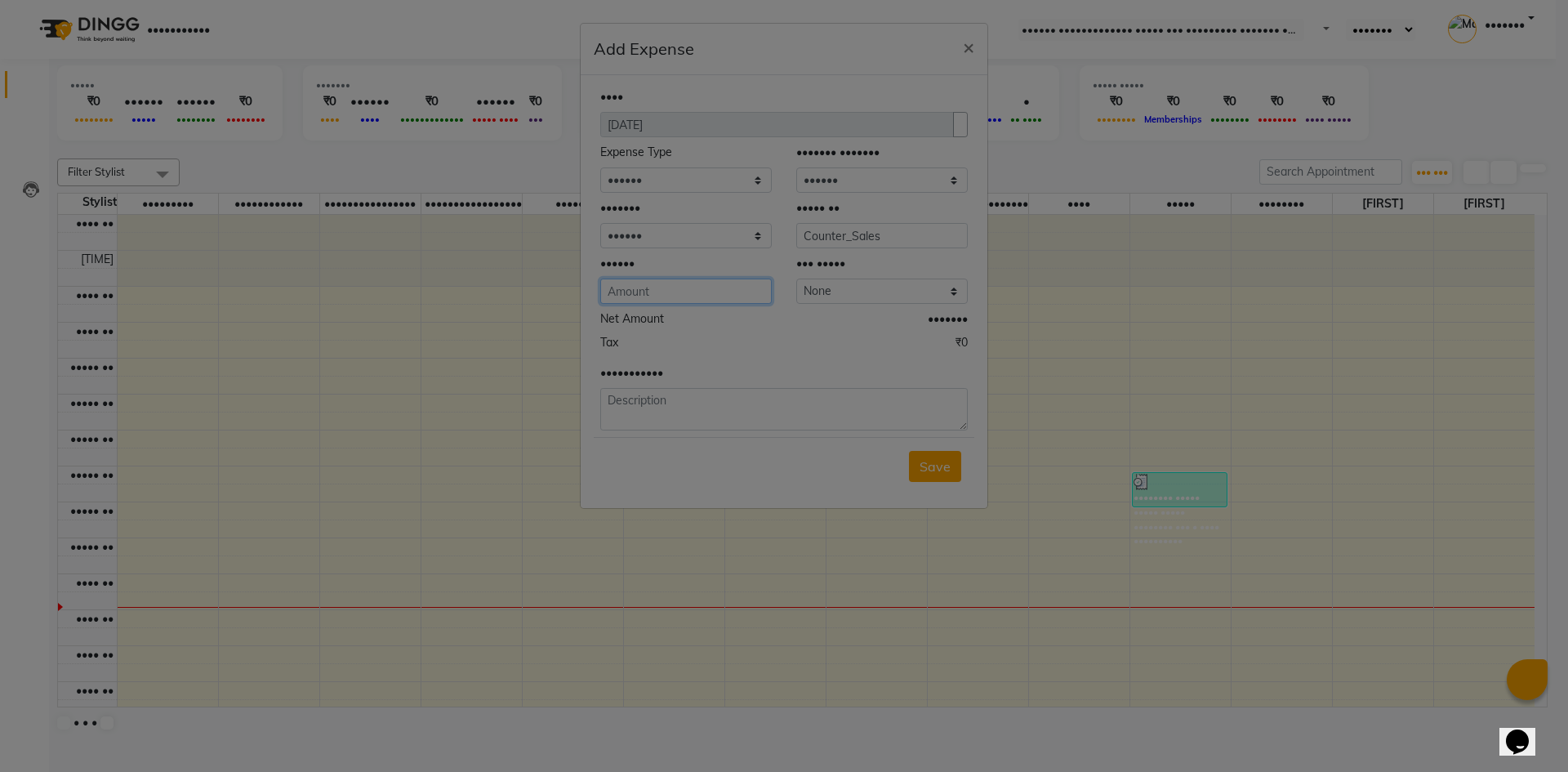 type on "•••" 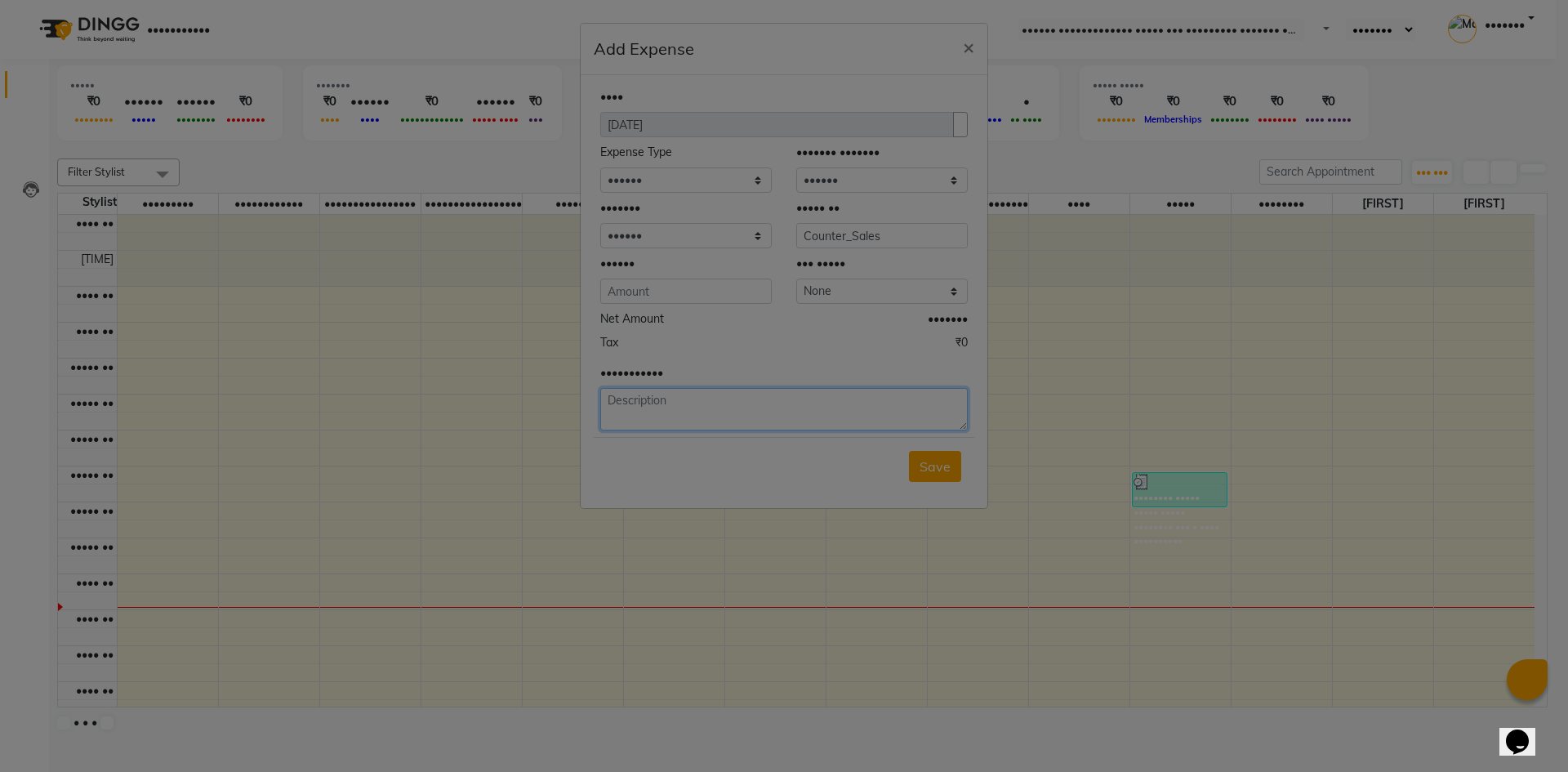 click at bounding box center (784, 409) 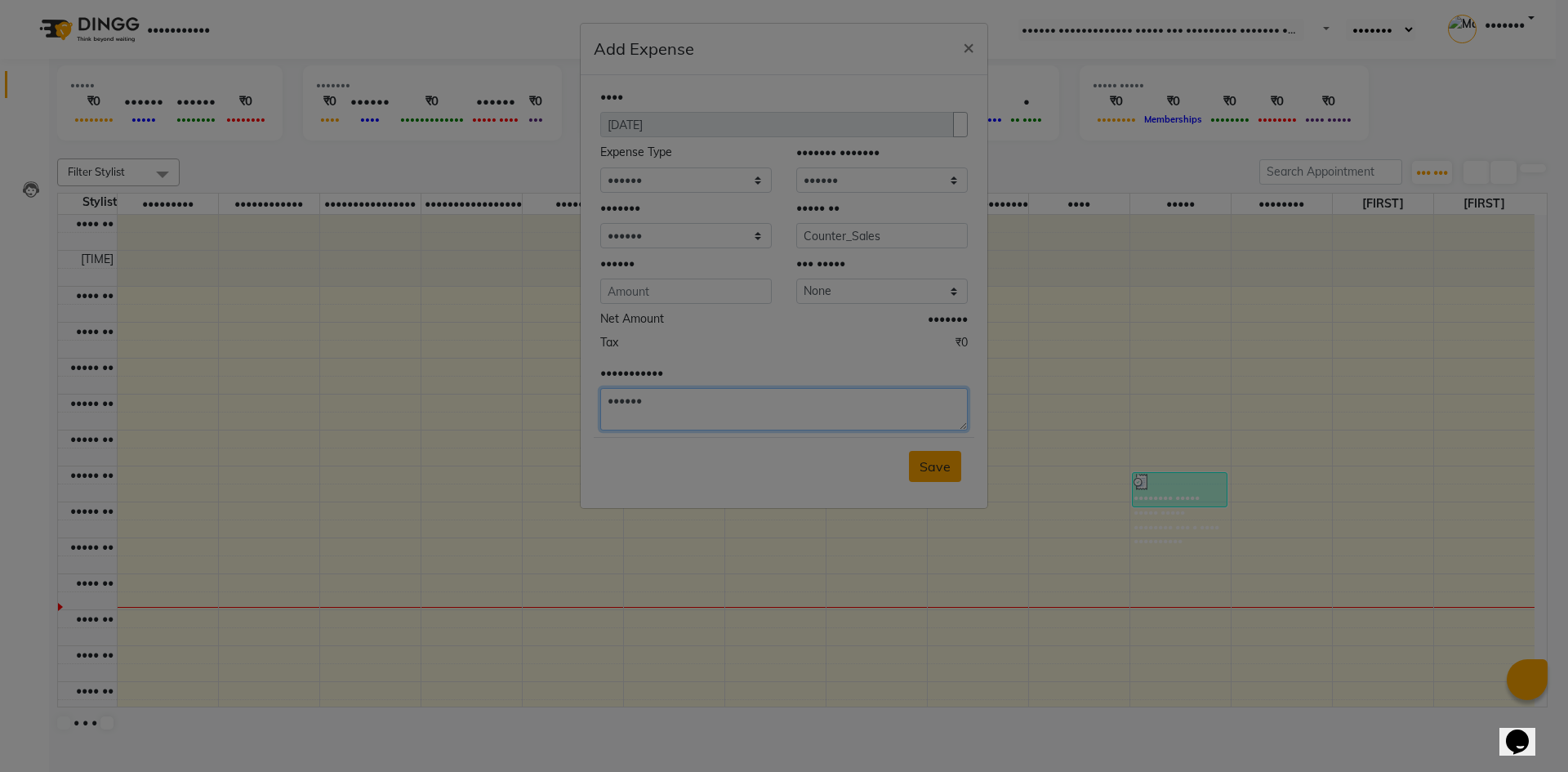 type on "••••••" 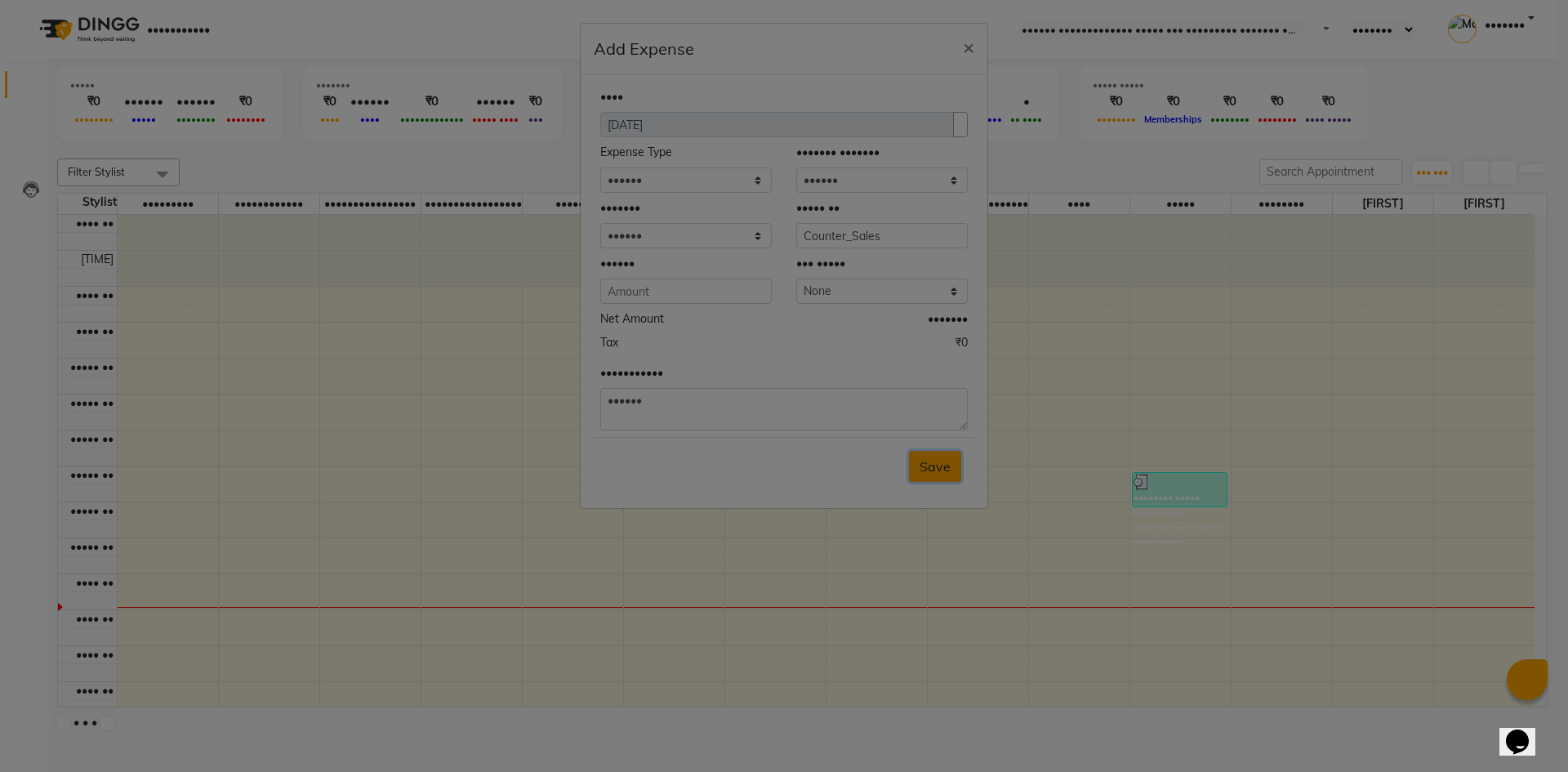 click on "Save" at bounding box center [935, 466] 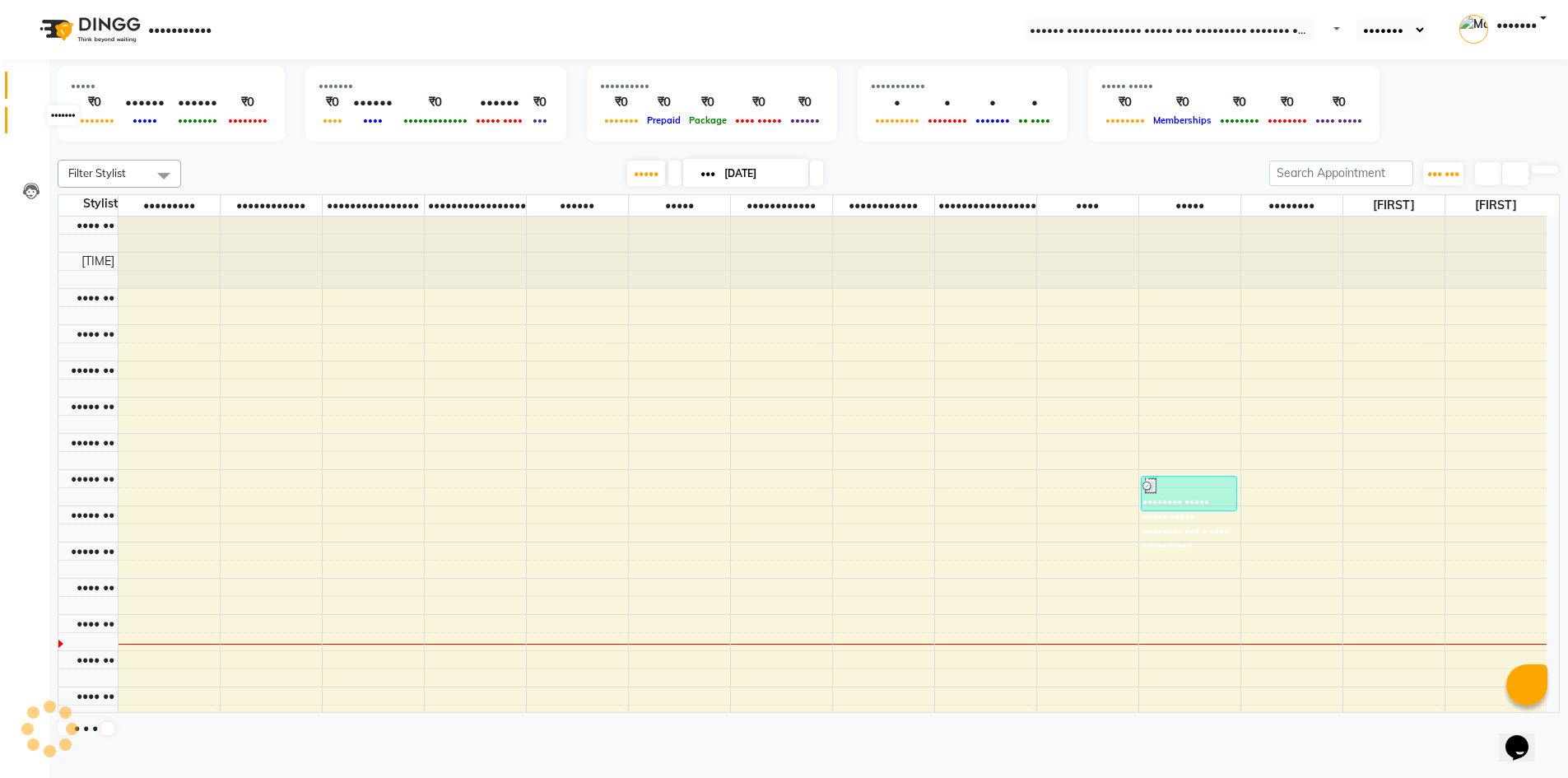 click at bounding box center (31, 124) 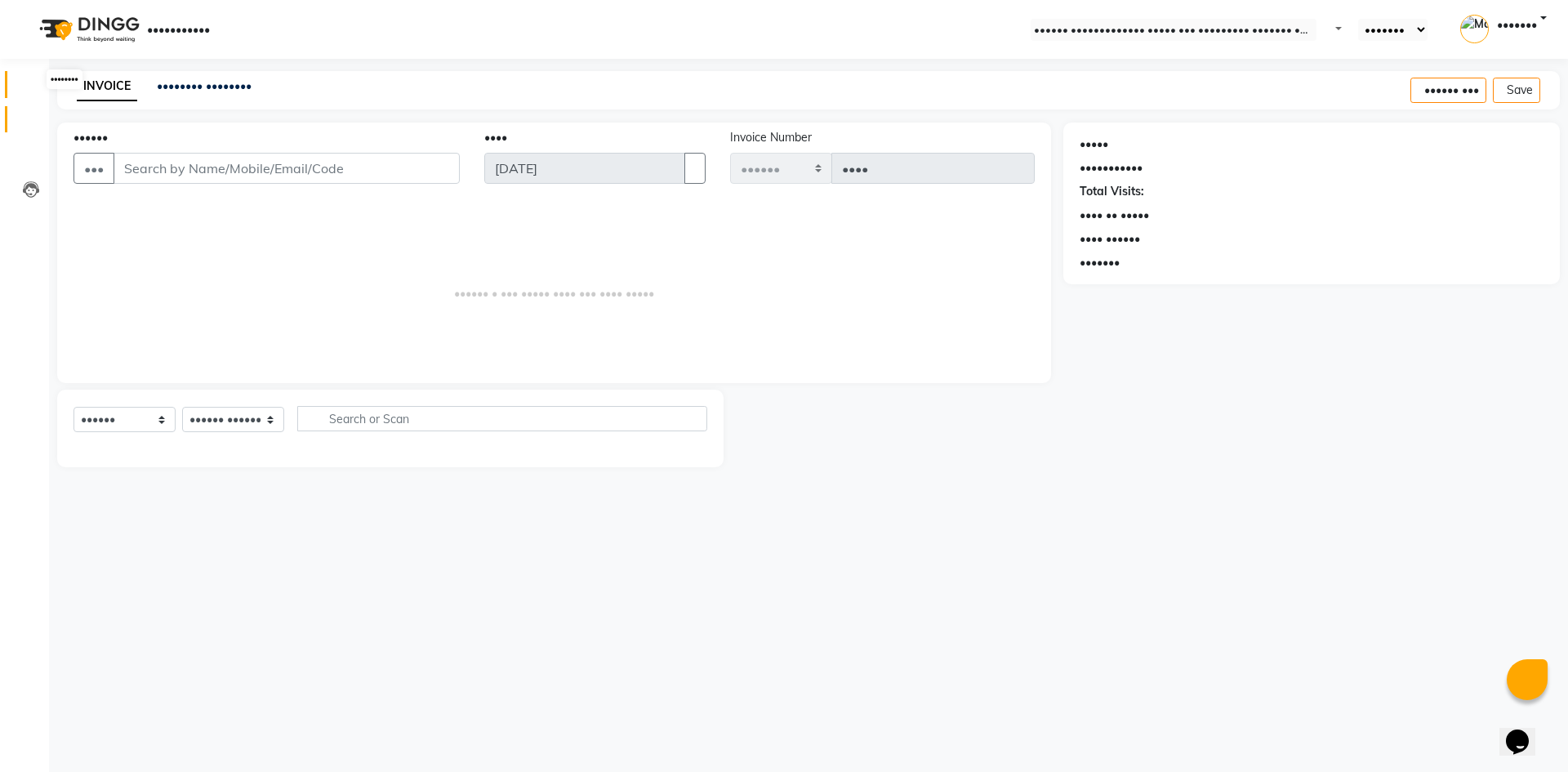 click at bounding box center (31, 88) 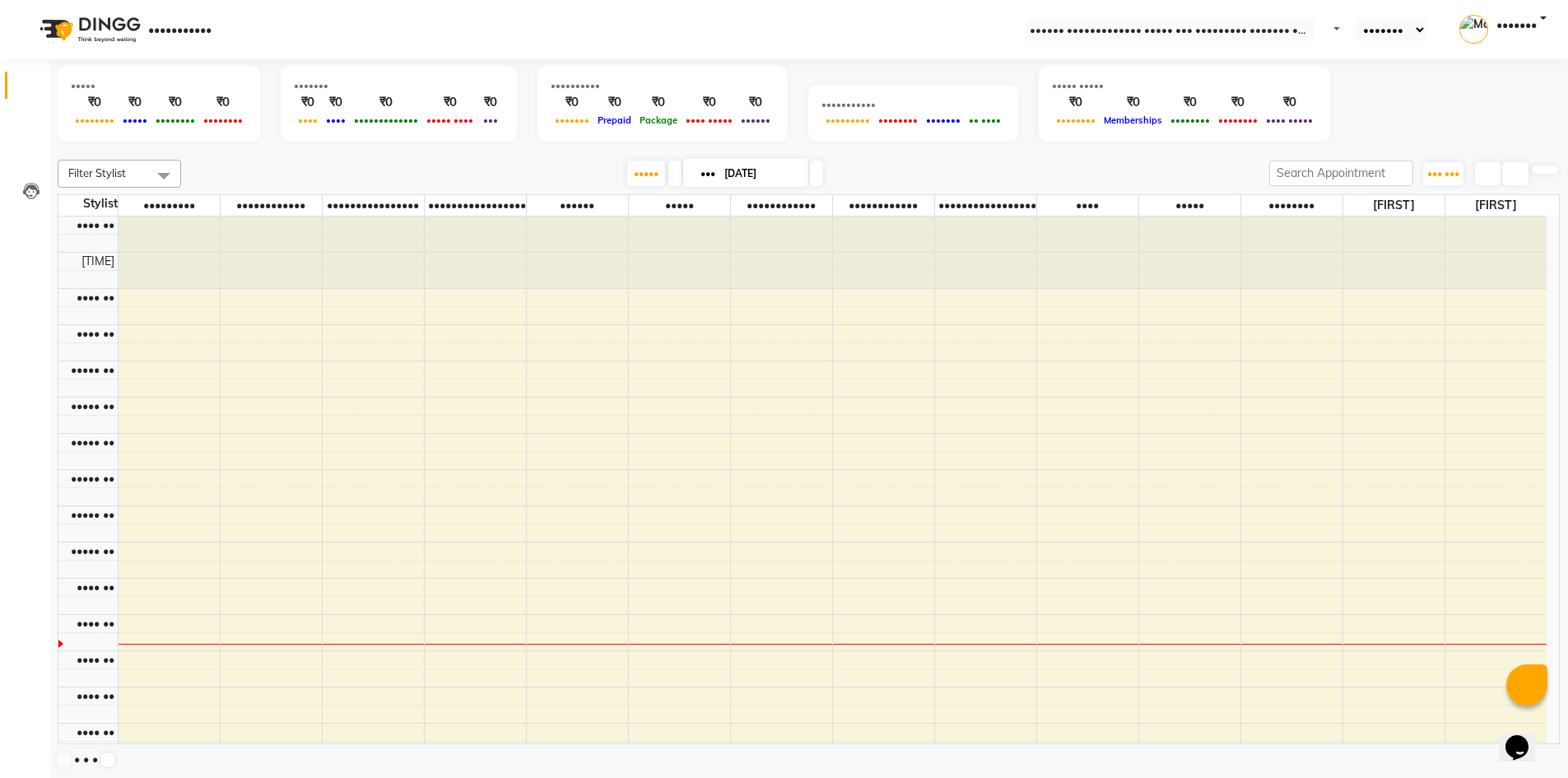 scroll, scrollTop: 0, scrollLeft: 0, axis: both 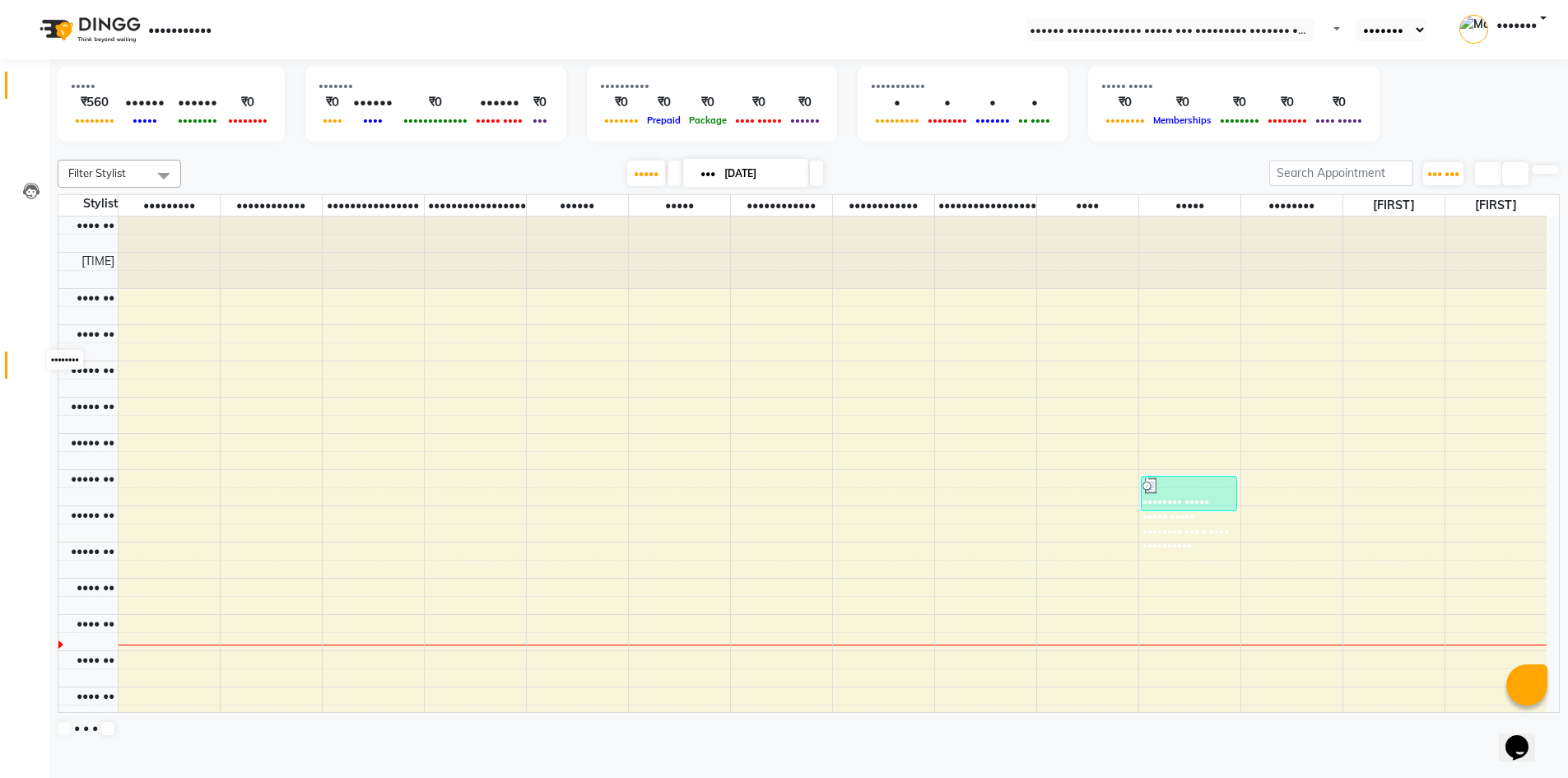 click at bounding box center (31, 369) 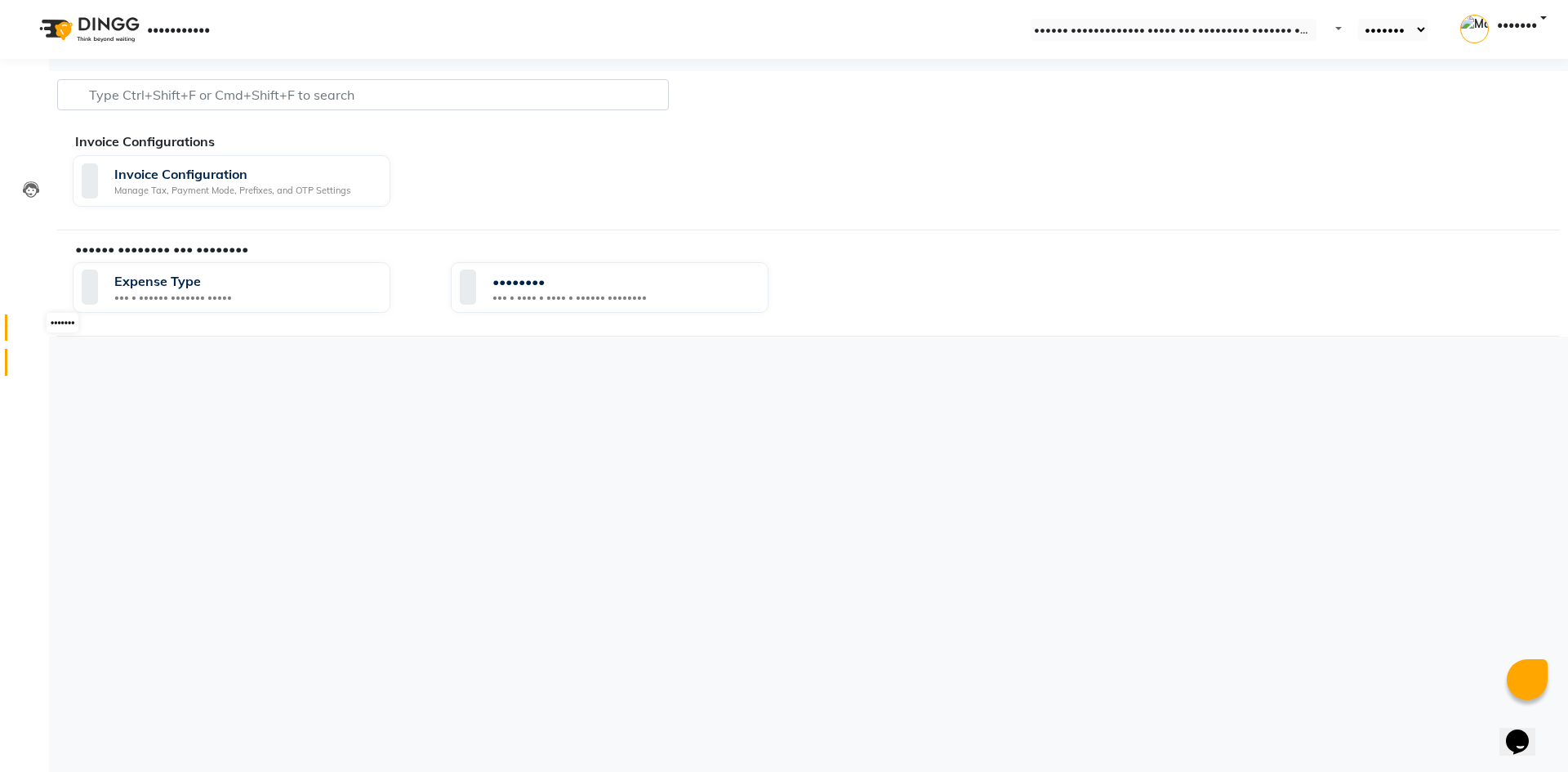 click at bounding box center [31, 332] 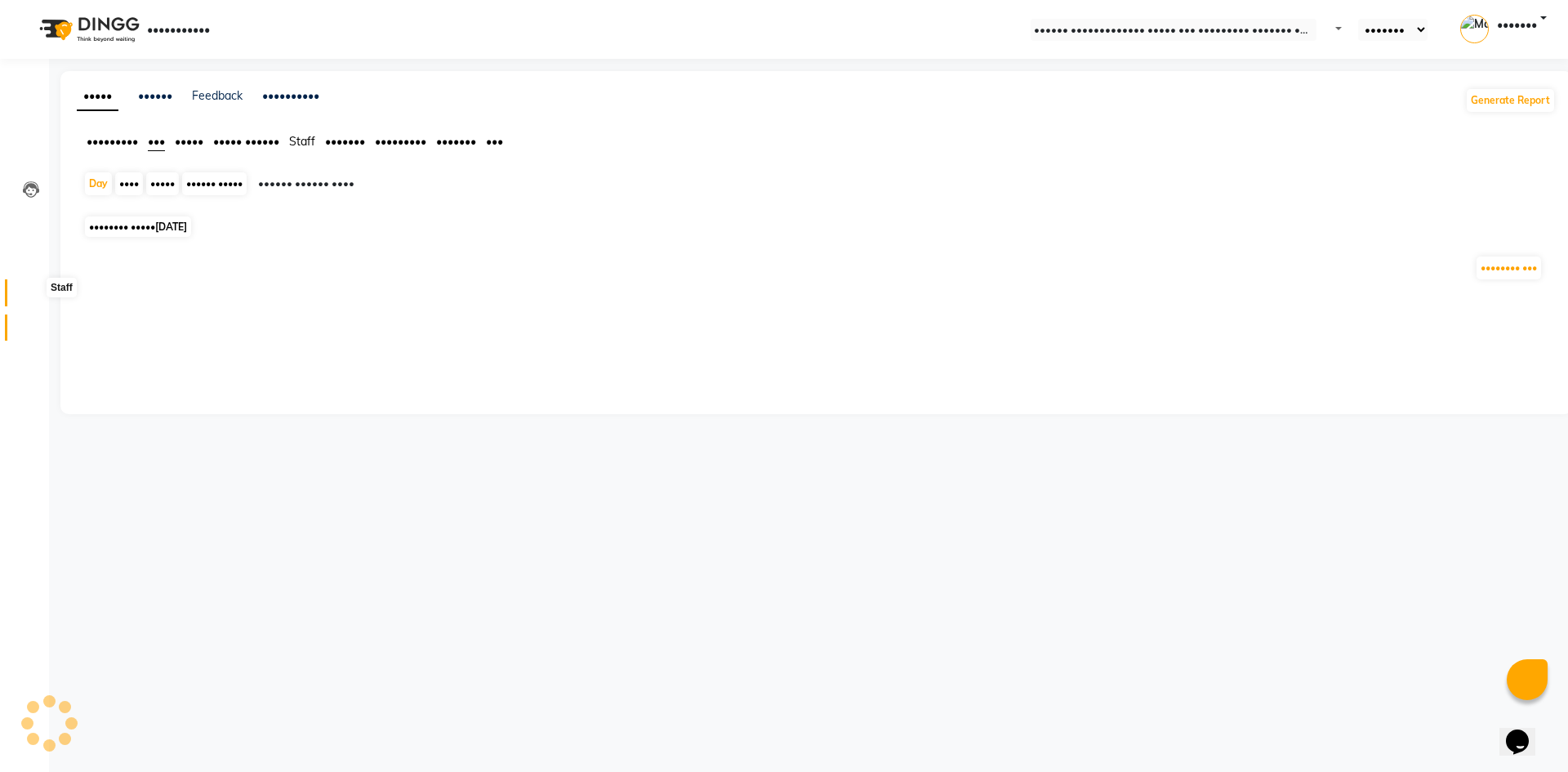 click at bounding box center [30, 297] 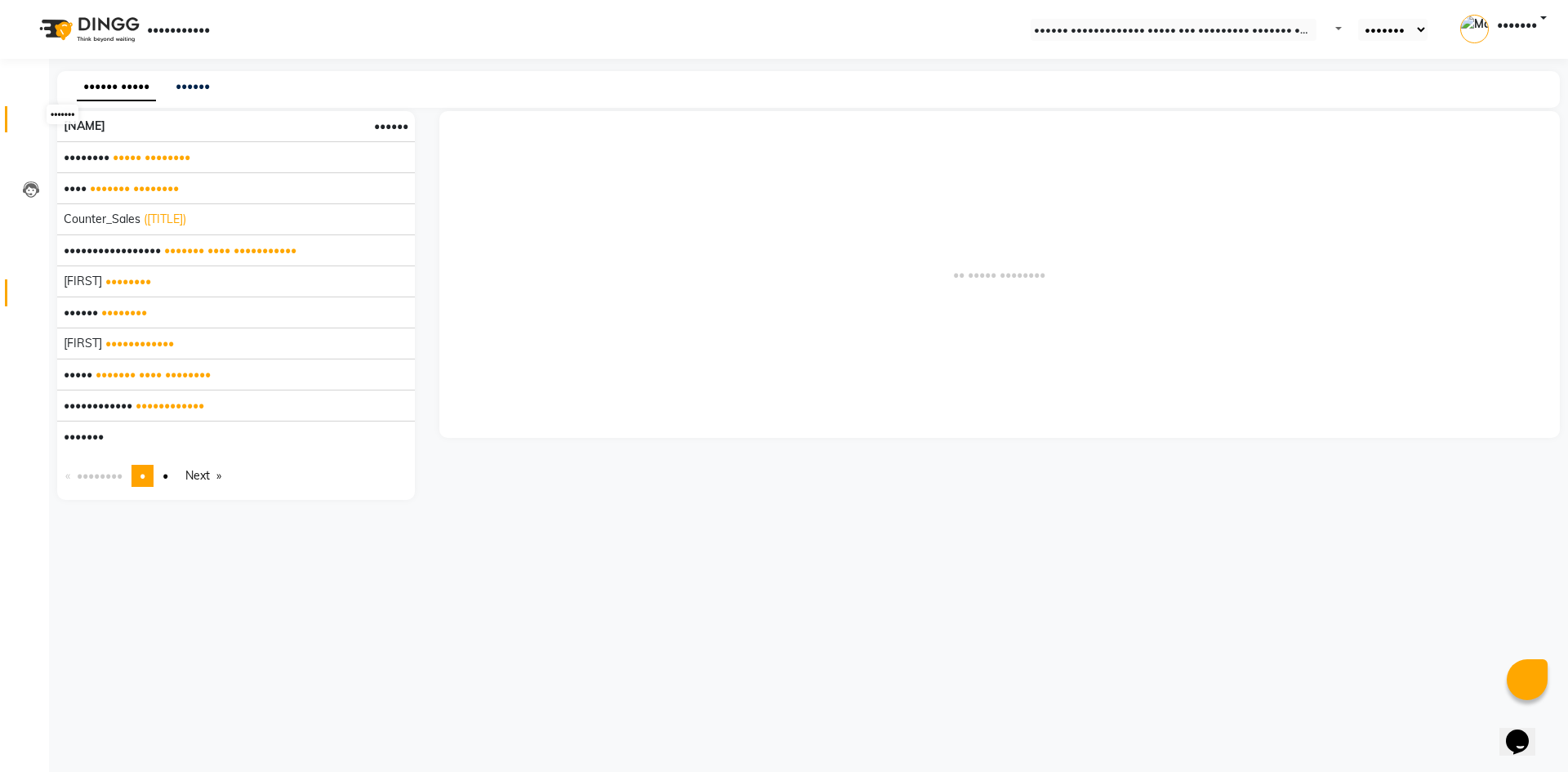 click at bounding box center [31, 123] 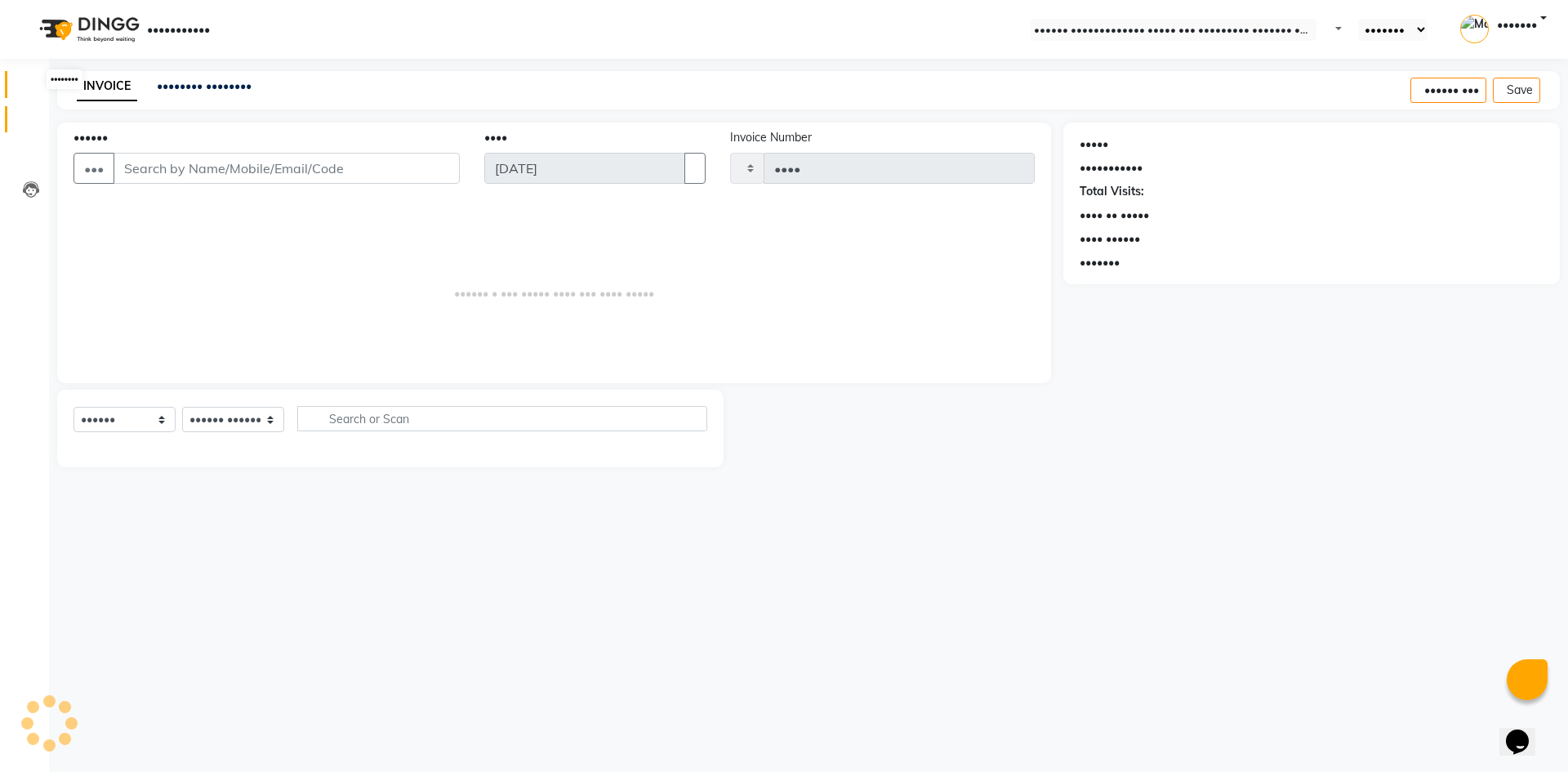 click at bounding box center (30, 88) 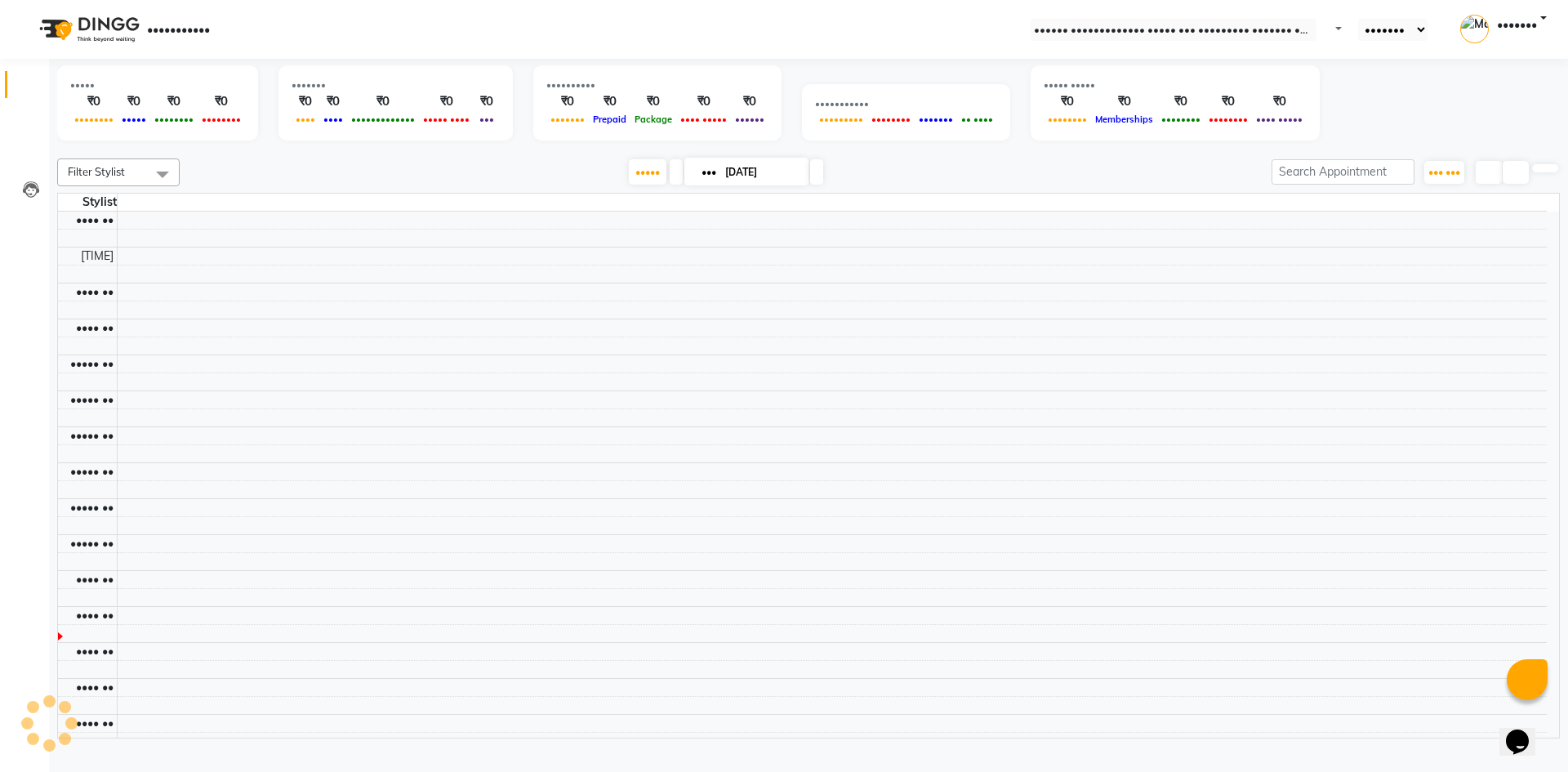 scroll, scrollTop: 0, scrollLeft: 0, axis: both 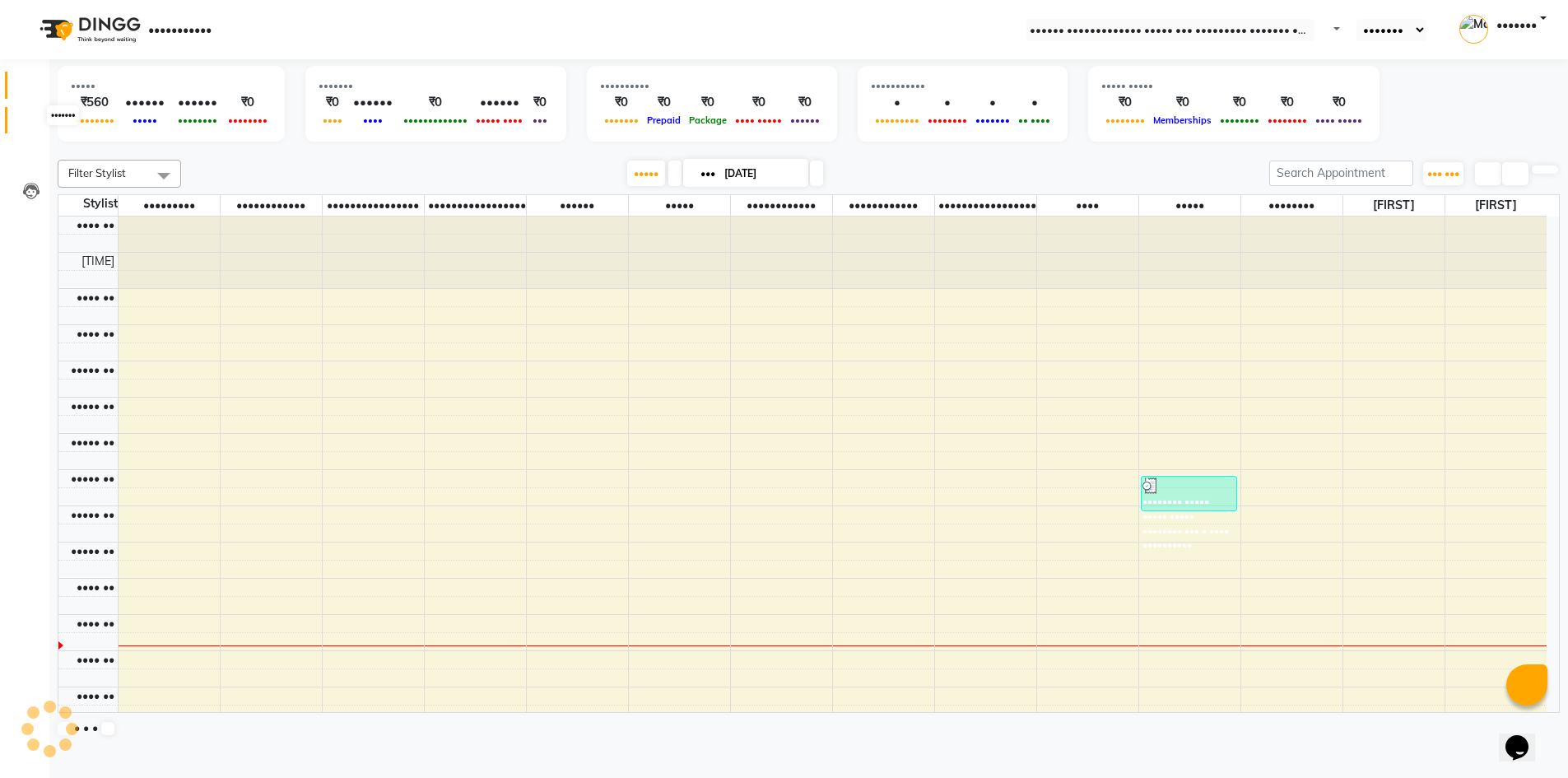 click at bounding box center (30, 124) 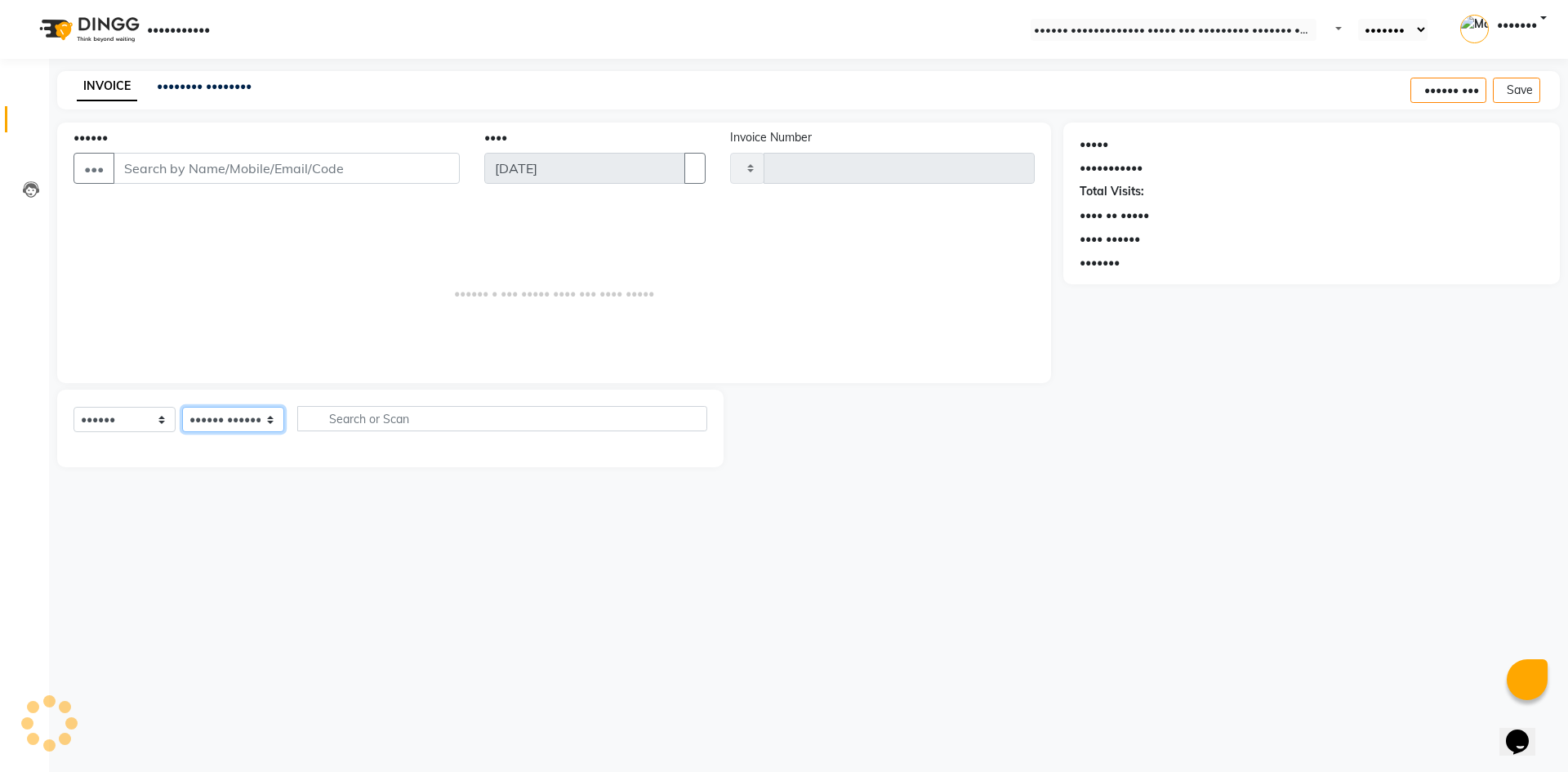 click on "•••••• •••••••" at bounding box center (233, 419) 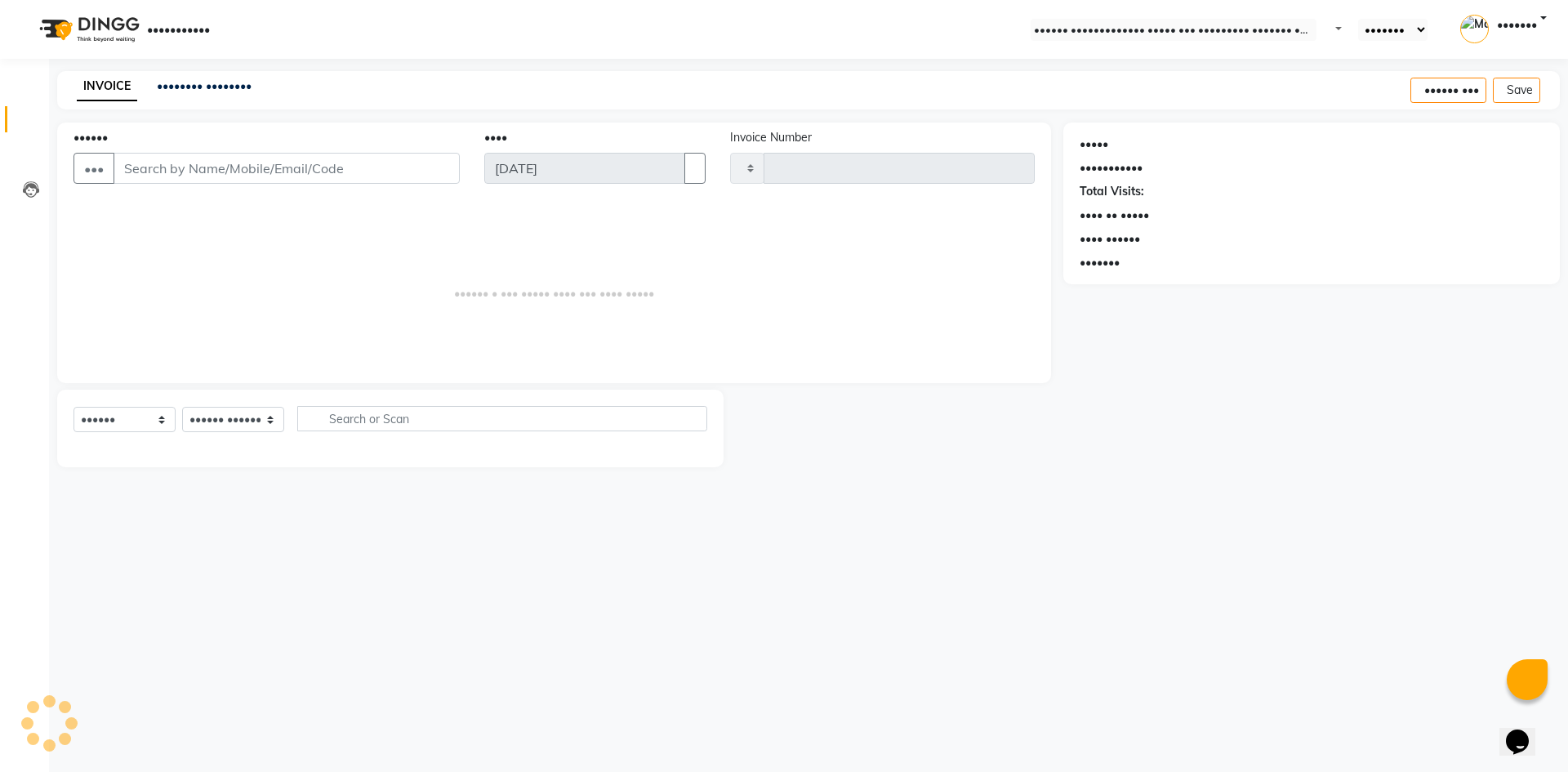 drag, startPoint x: 221, startPoint y: 163, endPoint x: 135, endPoint y: 234, distance: 111.5213 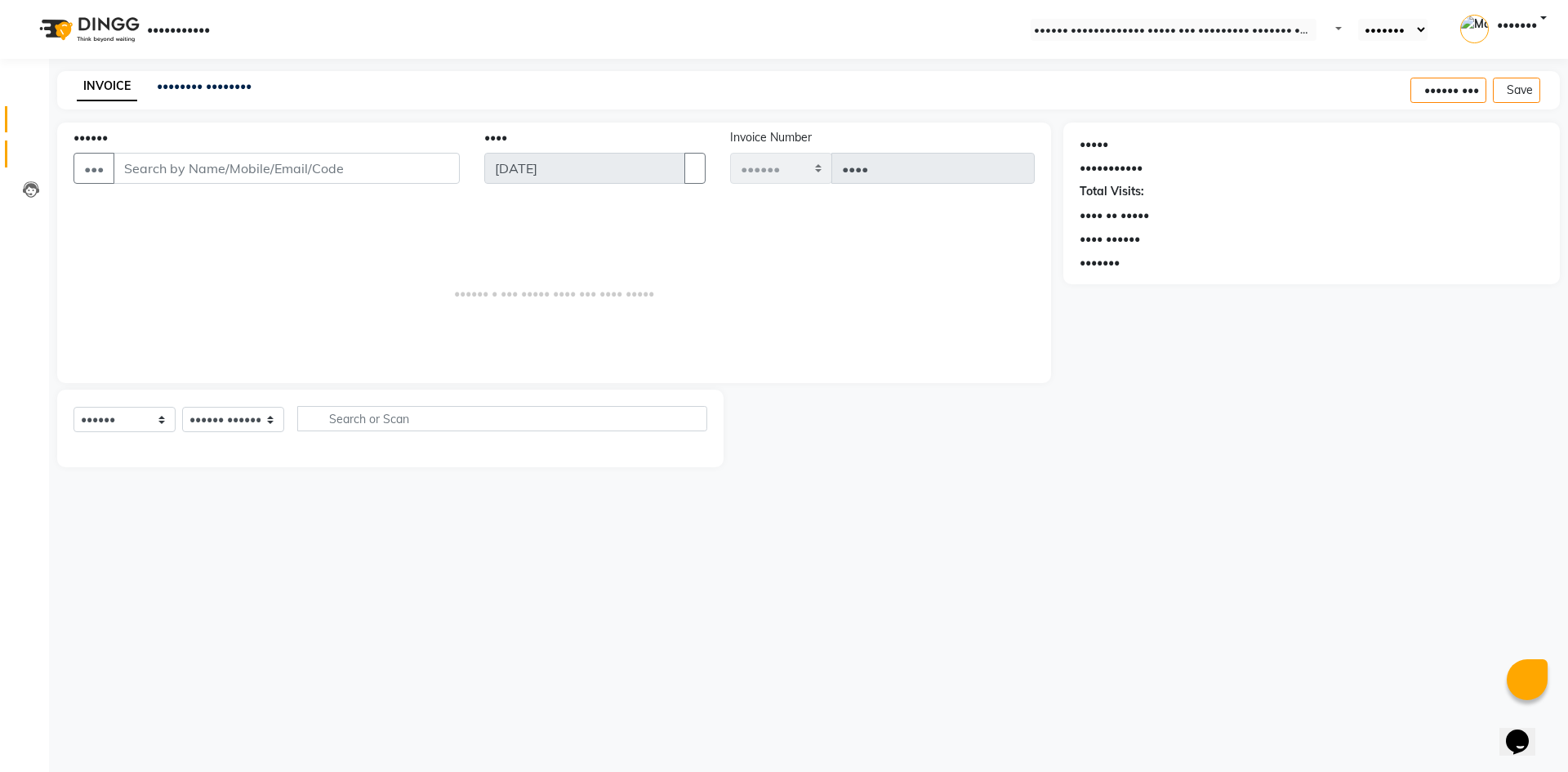 click at bounding box center [31, 158] 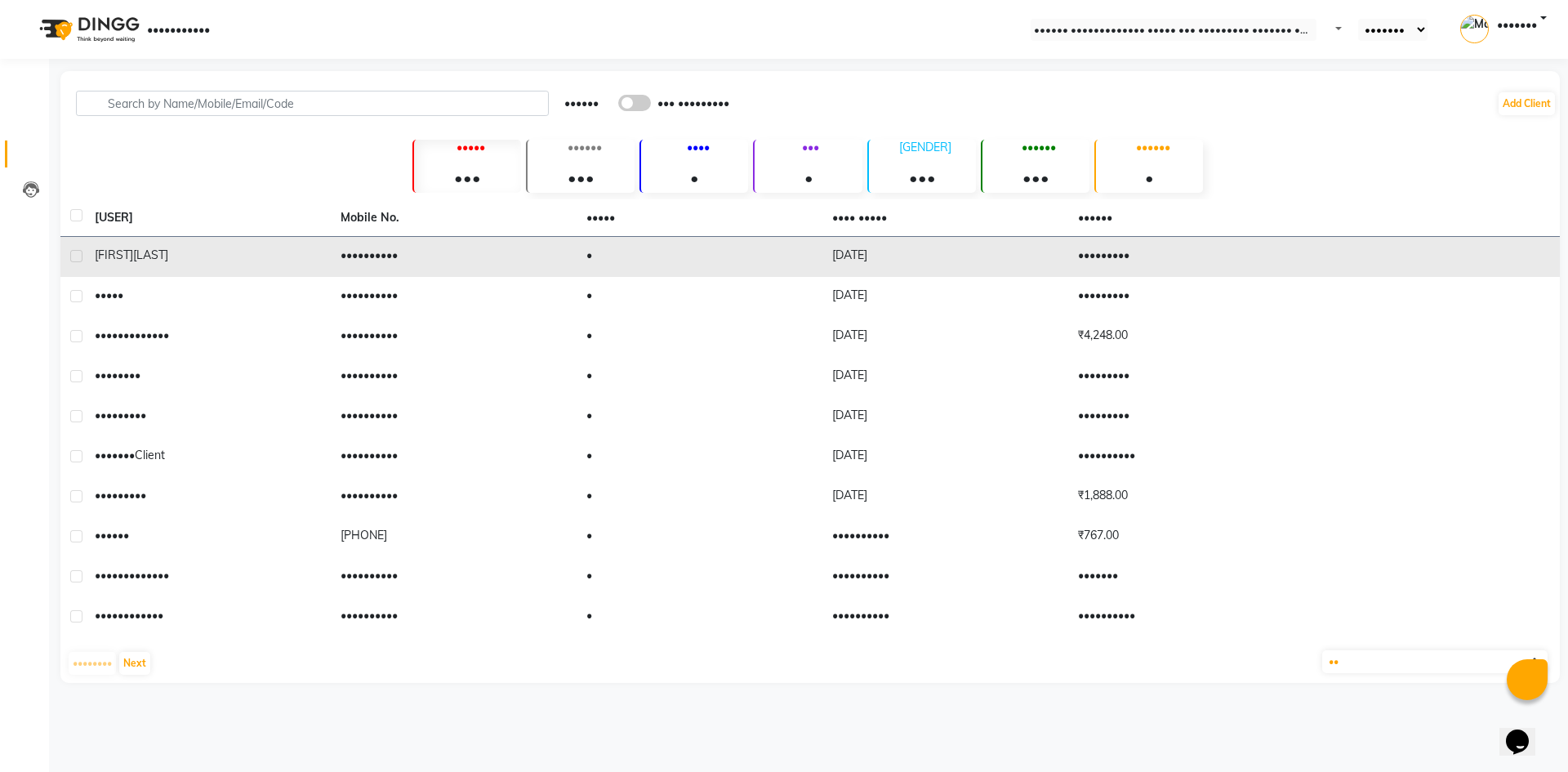 click on "••••••••  ••••" at bounding box center (207, 255) 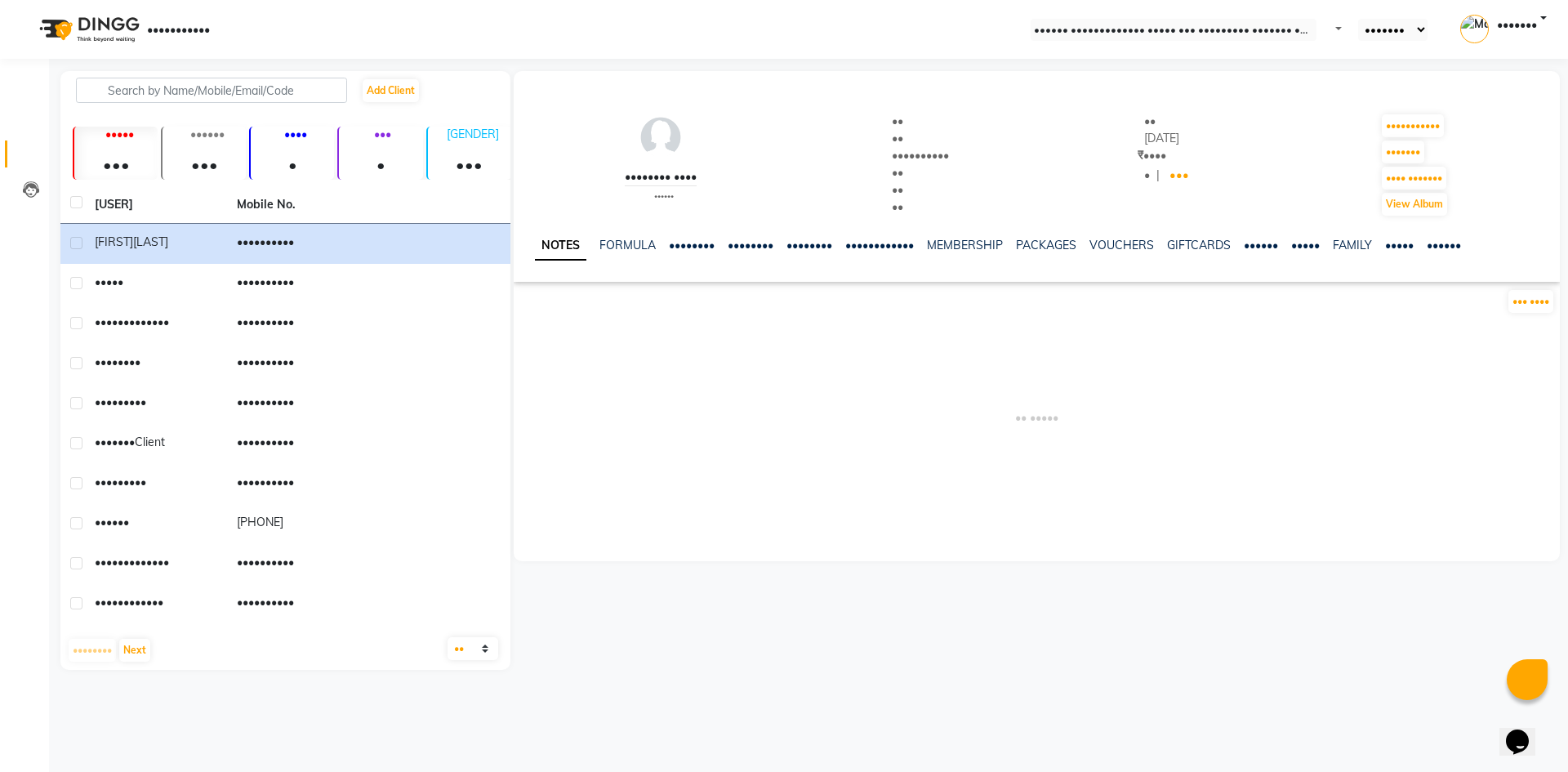 drag, startPoint x: 907, startPoint y: 177, endPoint x: 878, endPoint y: 169, distance: 30.083218 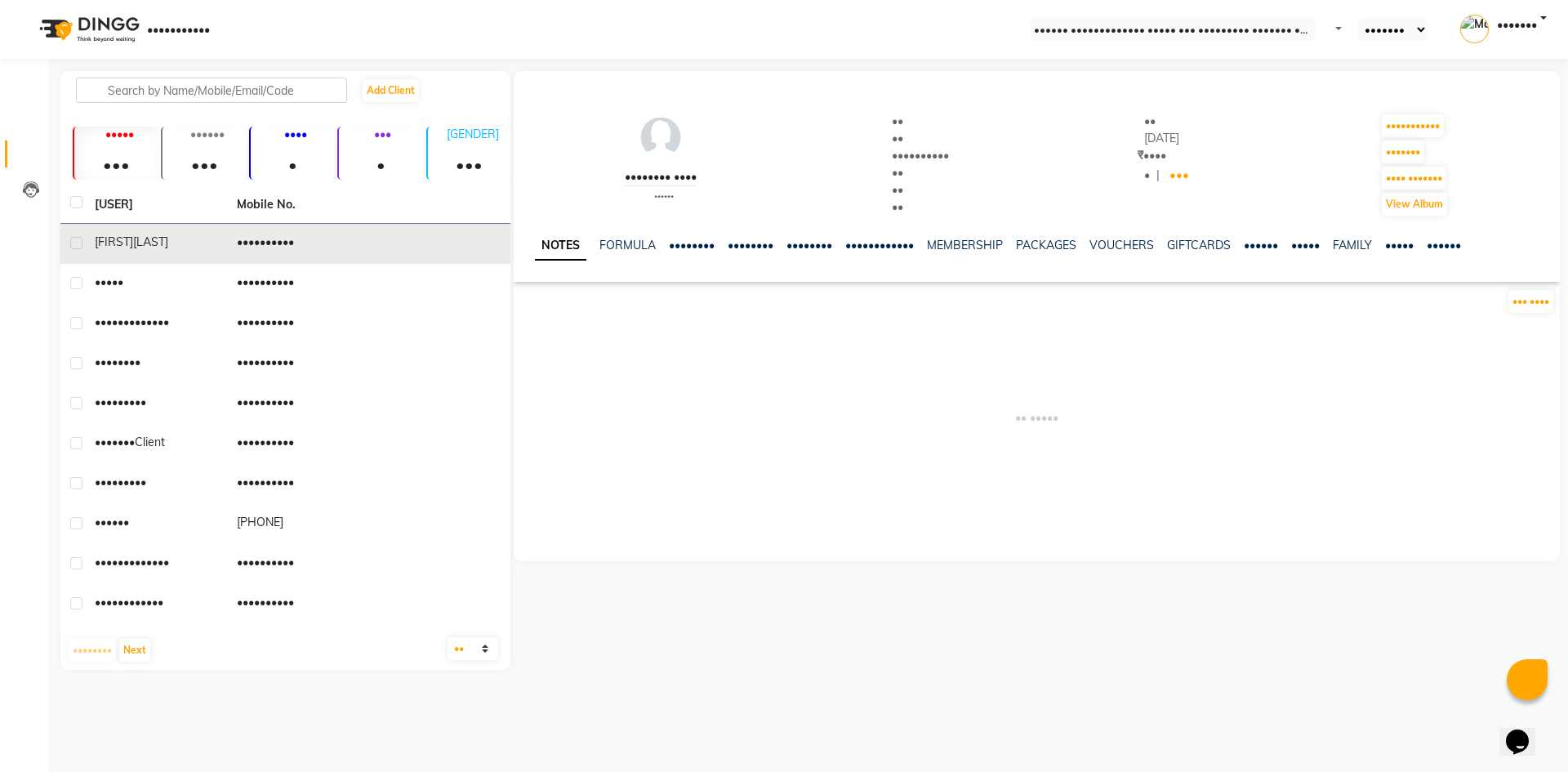 click at bounding box center (76, 243) 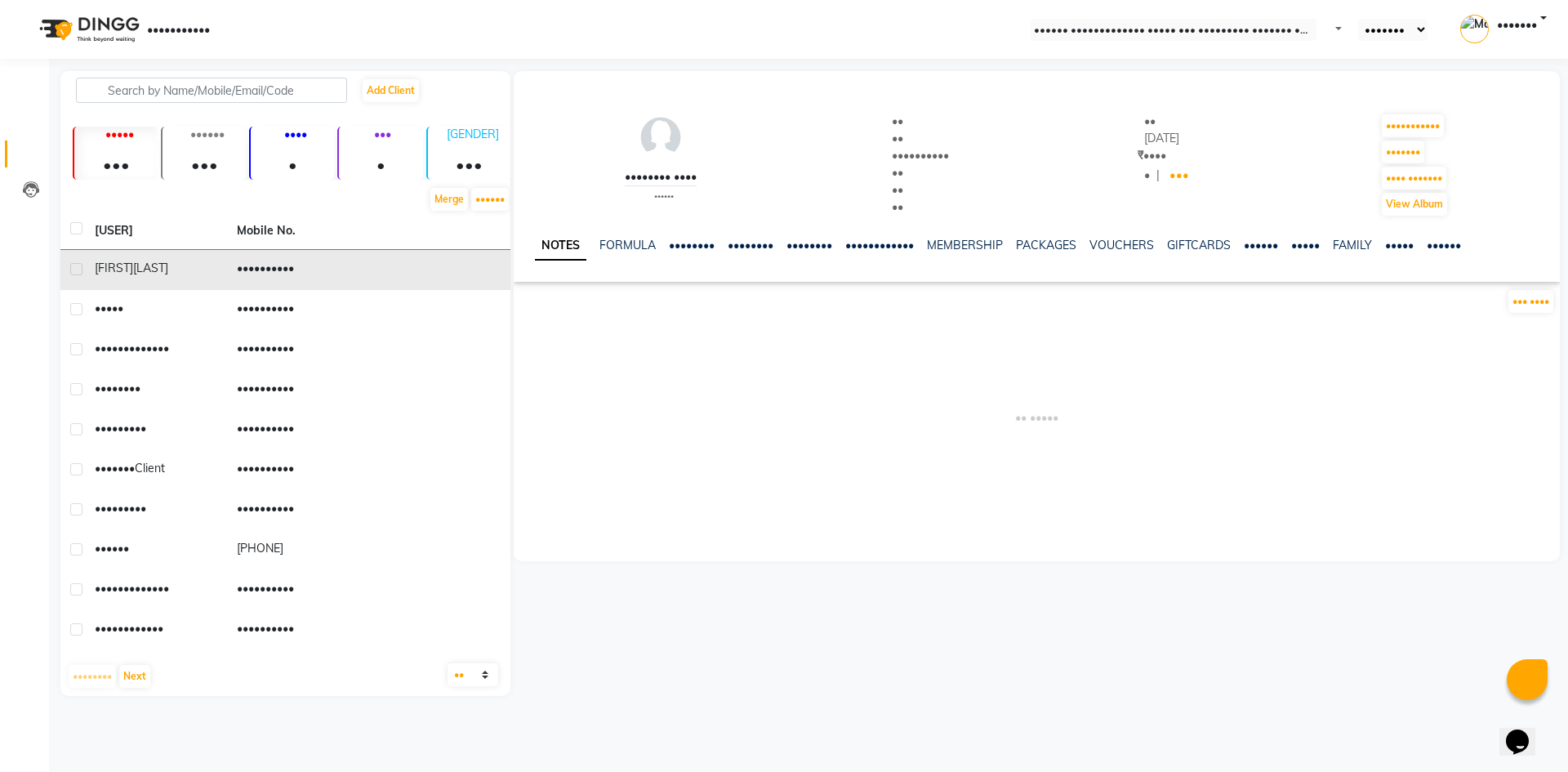 drag, startPoint x: 245, startPoint y: 266, endPoint x: 325, endPoint y: 266, distance: 80 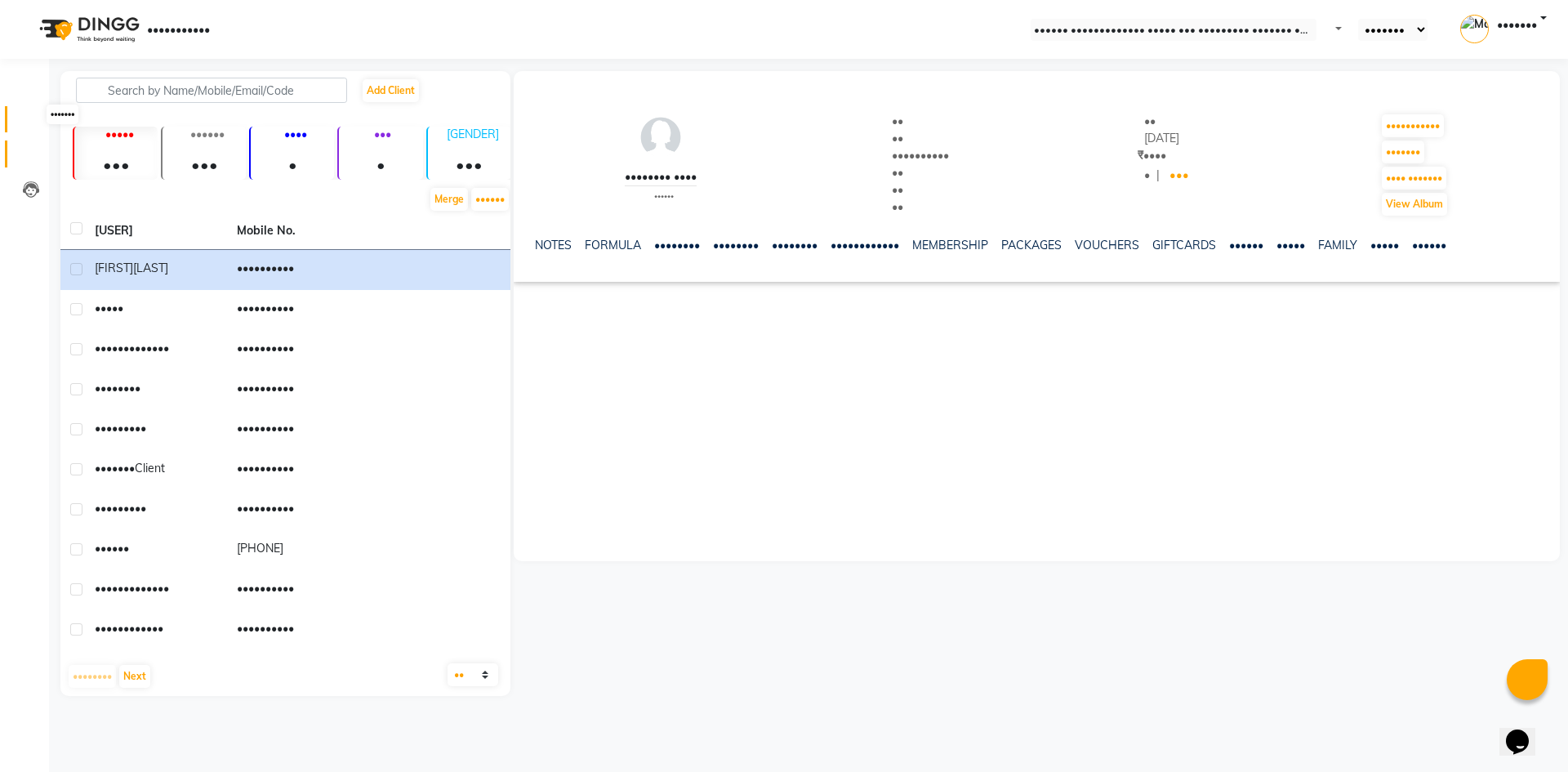 click at bounding box center (31, 123) 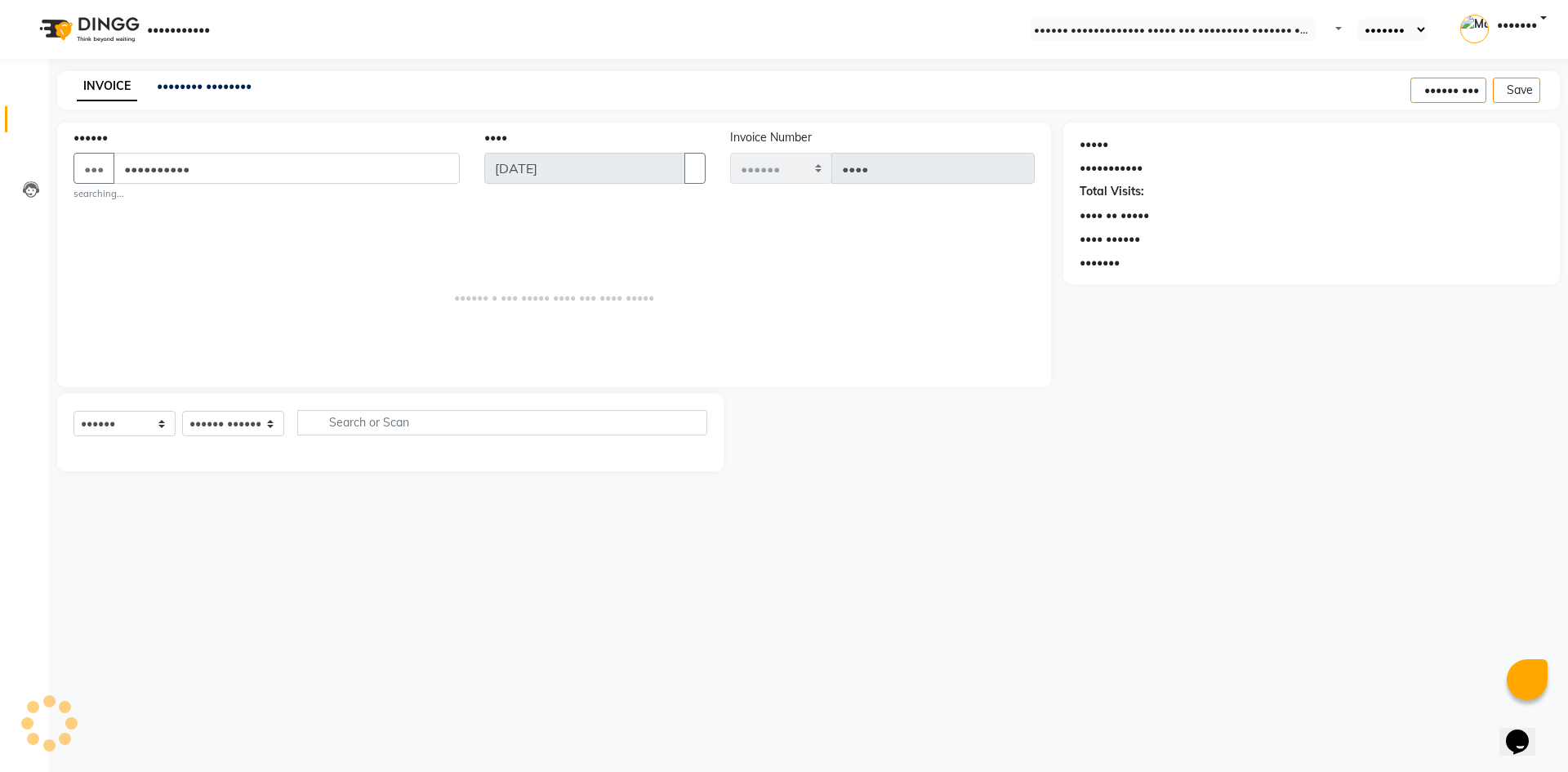 type on "••••••••••" 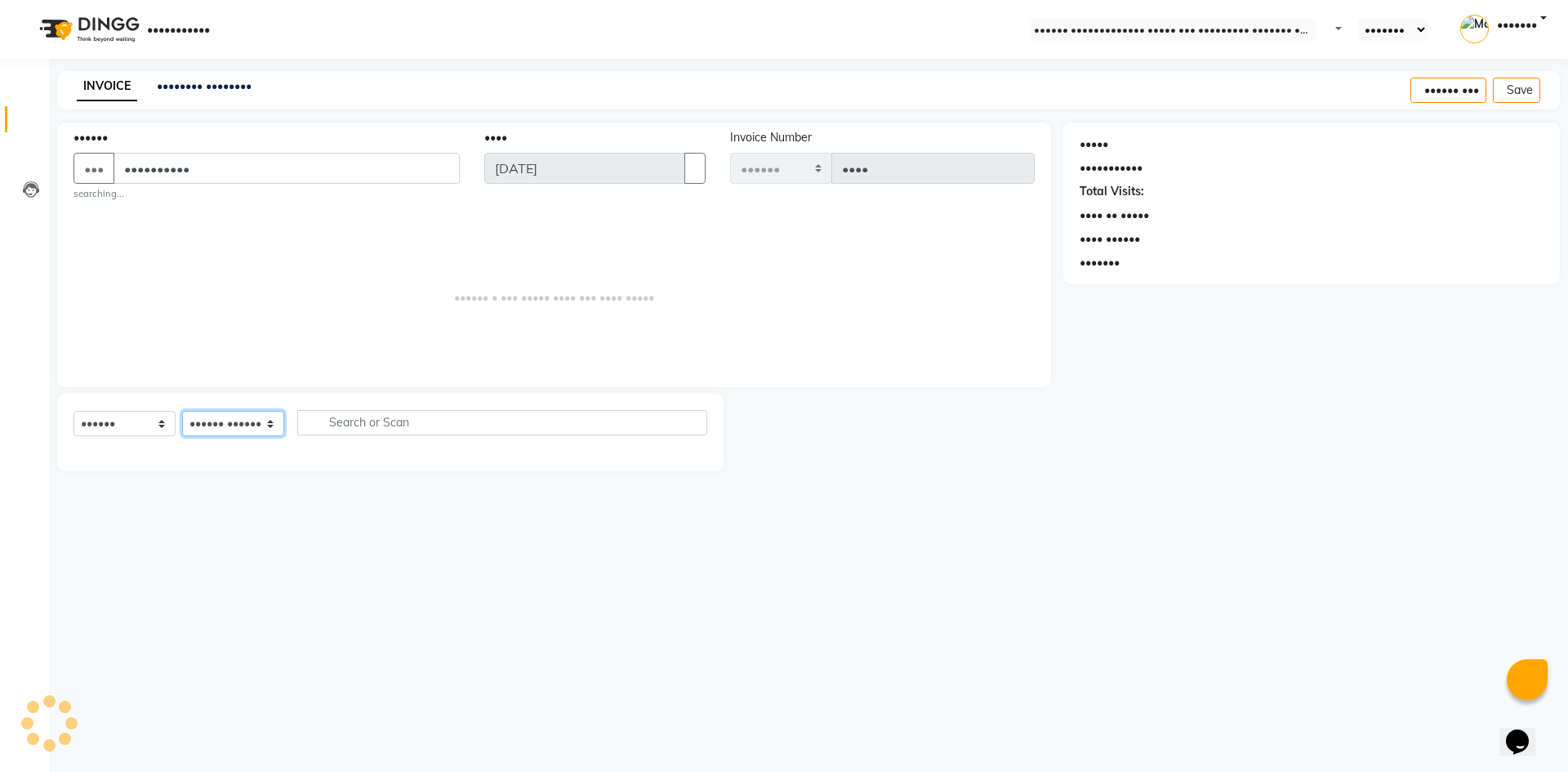 click on "•••••• •••••••" at bounding box center (233, 423) 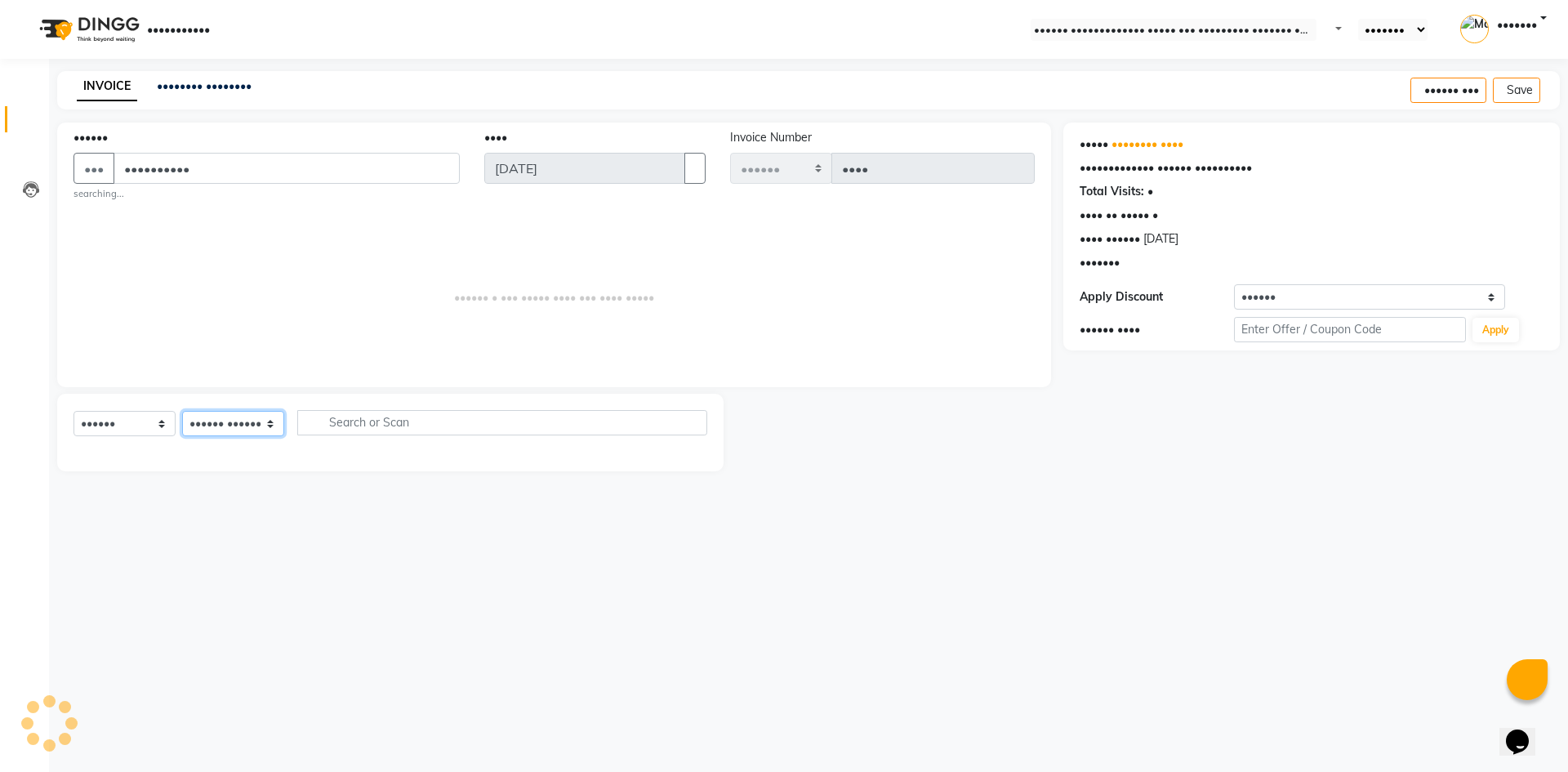 click on "•••••• •••••••" at bounding box center (233, 423) 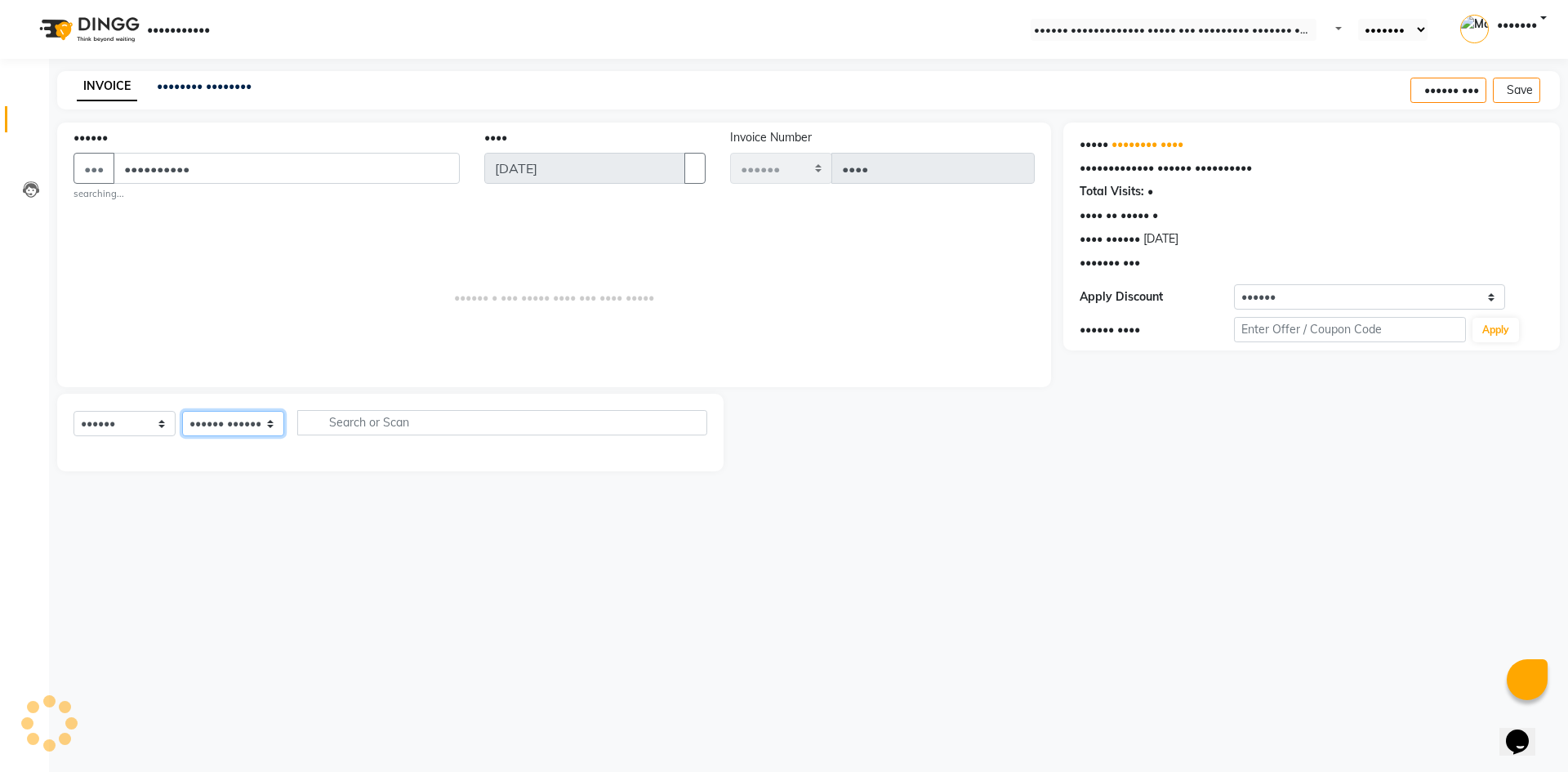 click on "•••••• •••••••" at bounding box center [233, 423] 